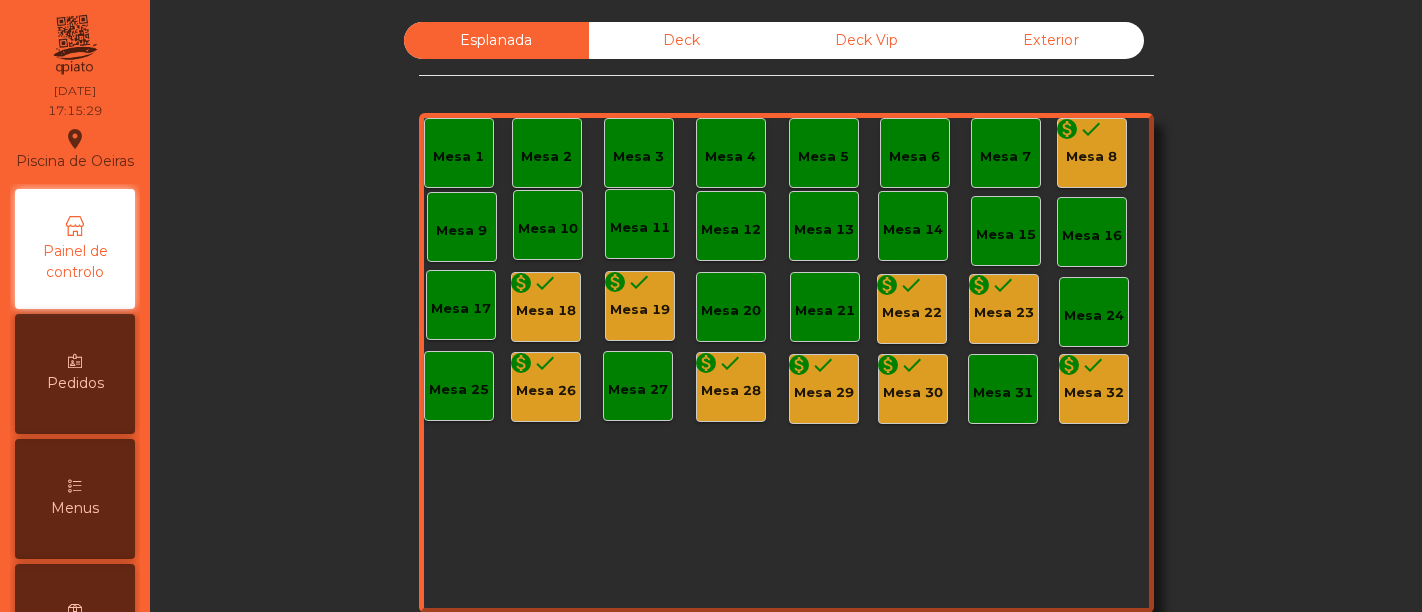 scroll, scrollTop: 0, scrollLeft: 0, axis: both 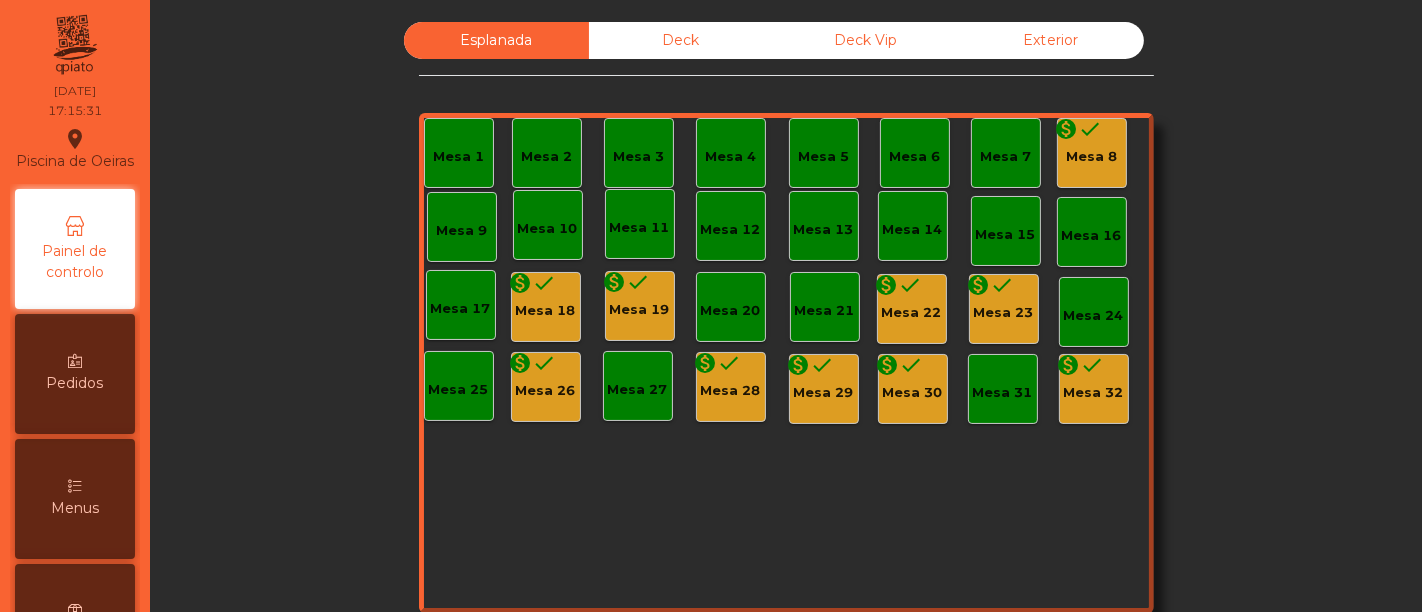 click on "Menus" at bounding box center (75, 499) 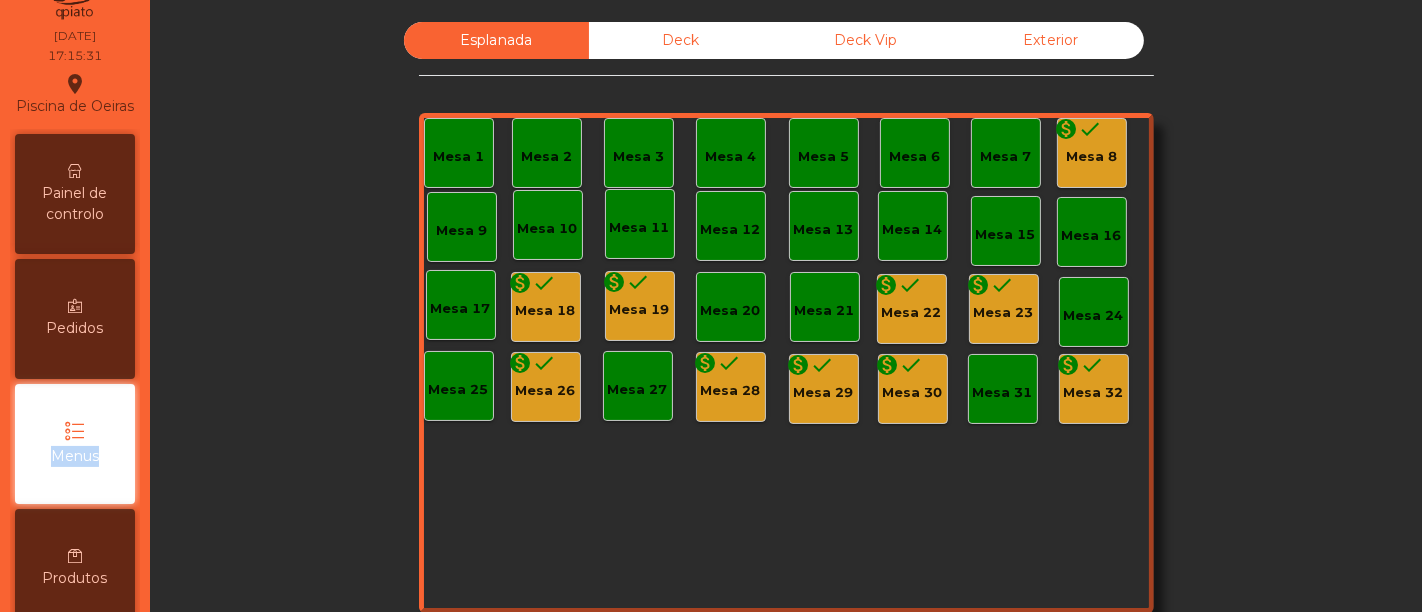 click on "Painel de controlo   Pedidos   Menus   Produtos   Transactions  request_page  Faturação  exit_to_app  Sair" at bounding box center (75, 569) 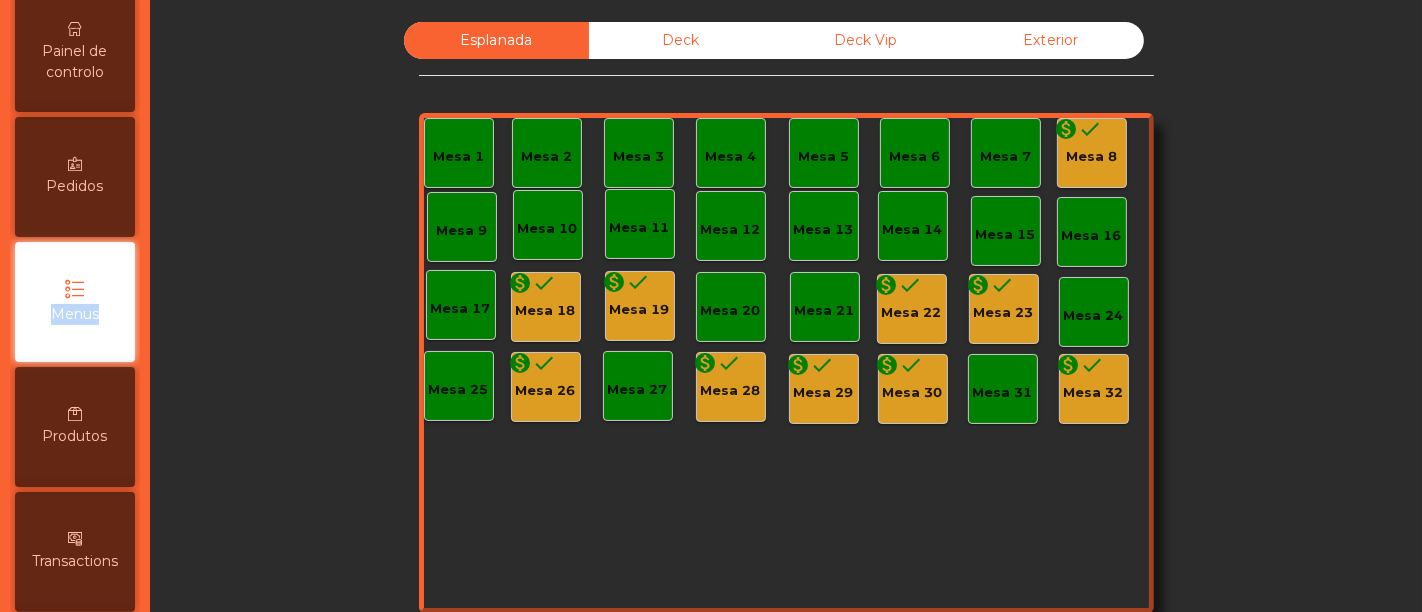 scroll, scrollTop: 208, scrollLeft: 0, axis: vertical 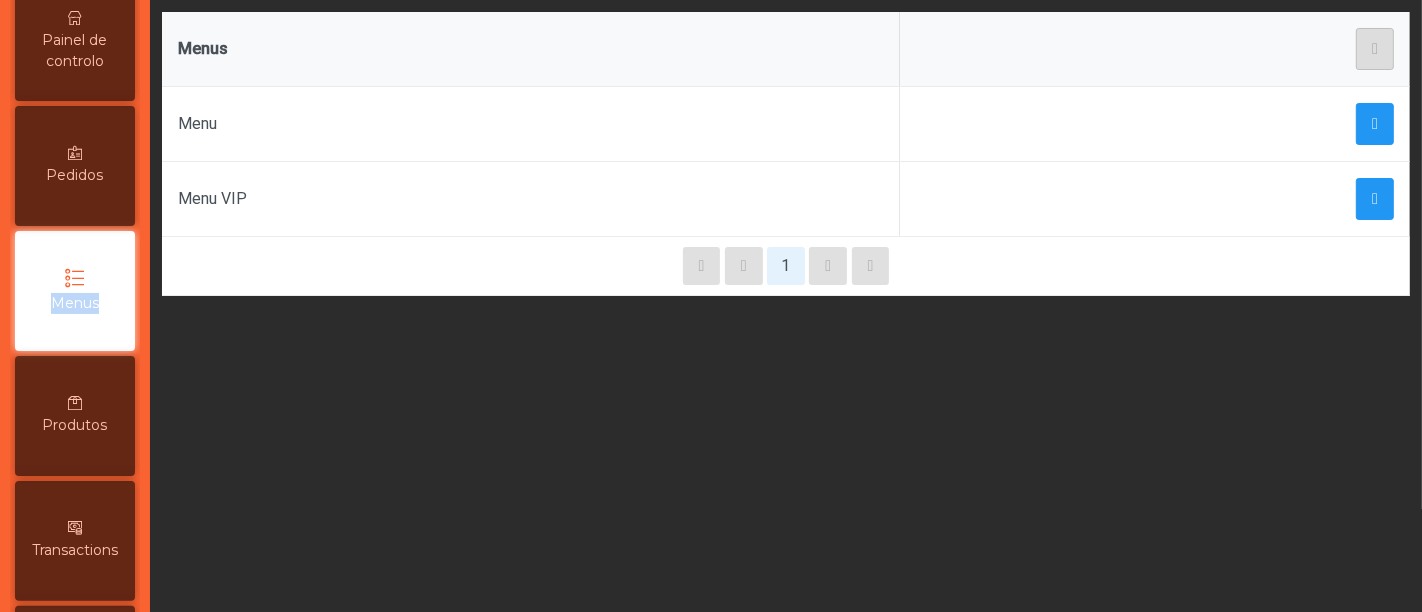 click on "Produtos" at bounding box center [75, 425] 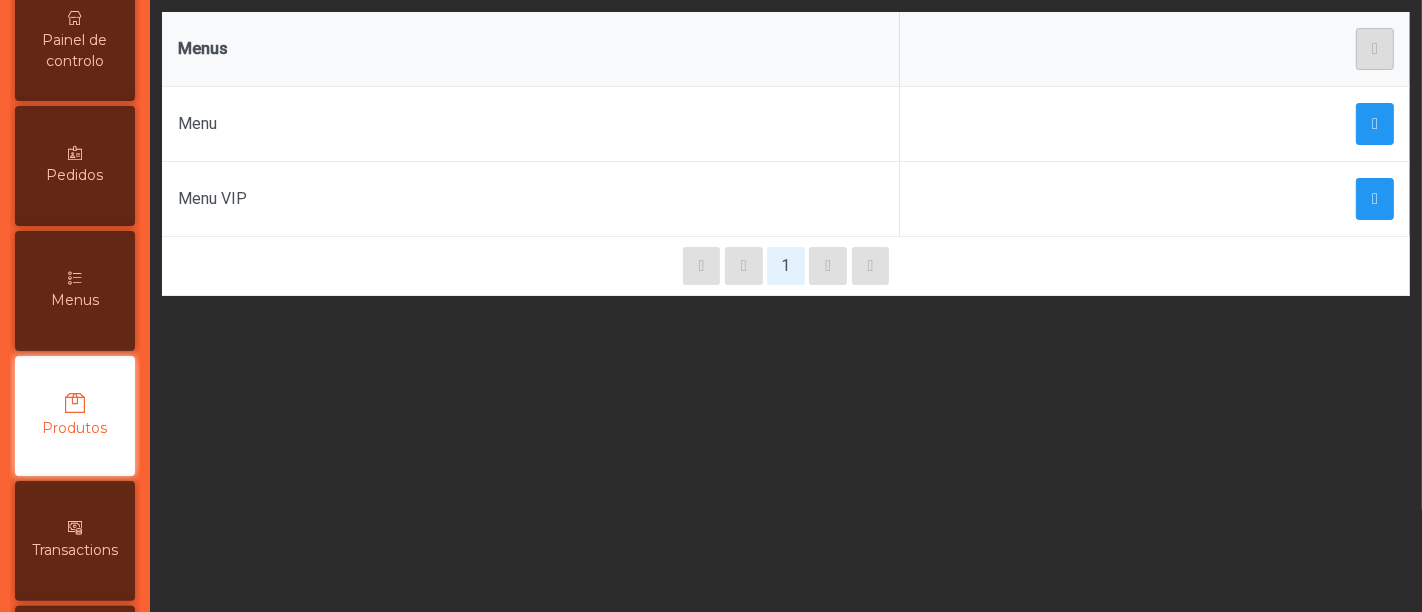 scroll, scrollTop: 333, scrollLeft: 0, axis: vertical 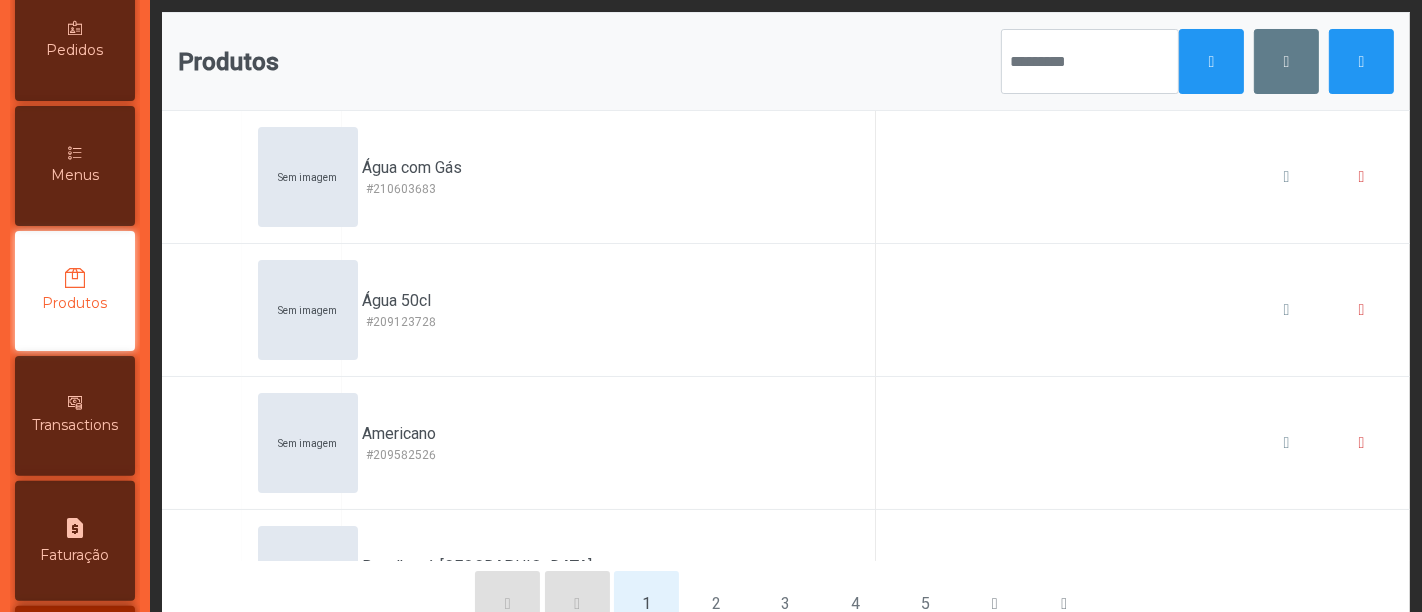 click on "Menus" at bounding box center [75, 175] 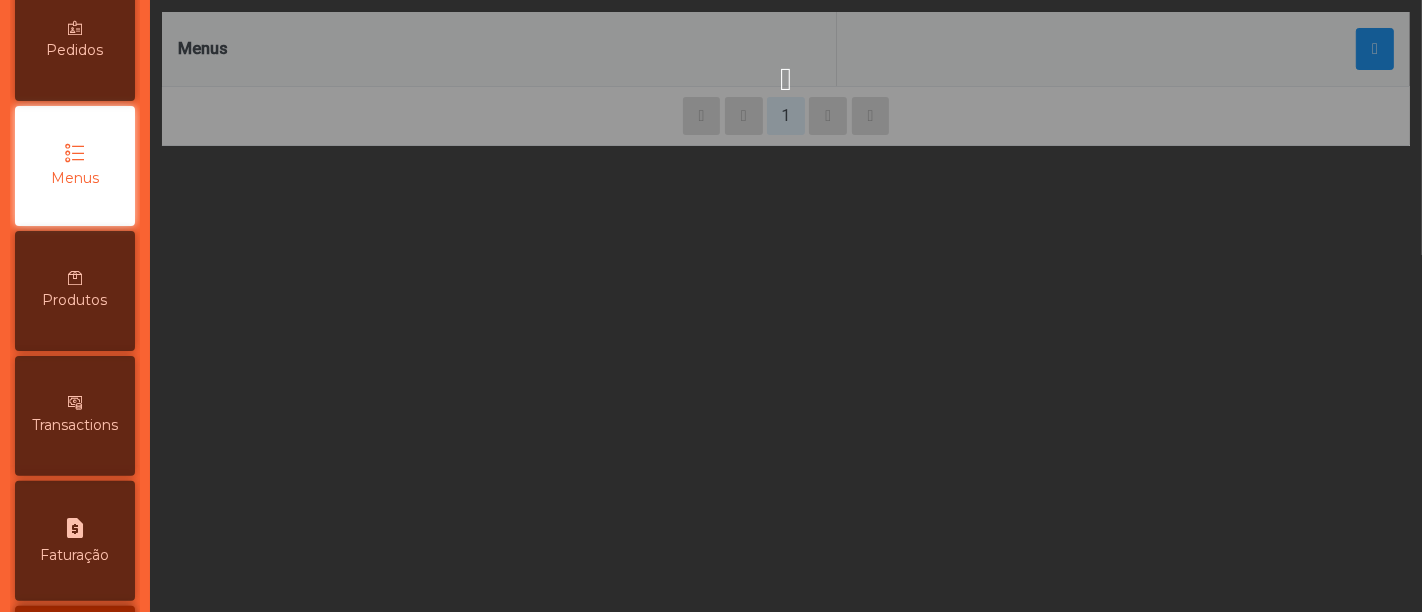 scroll, scrollTop: 208, scrollLeft: 0, axis: vertical 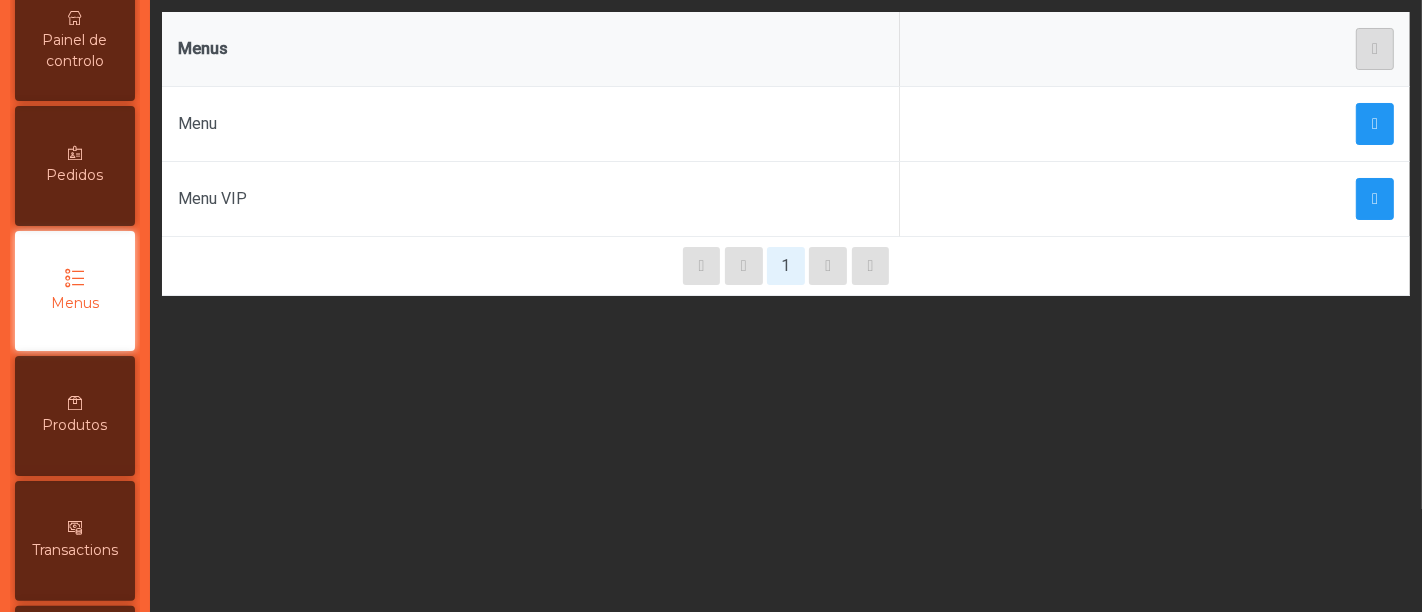 click on "Menu" 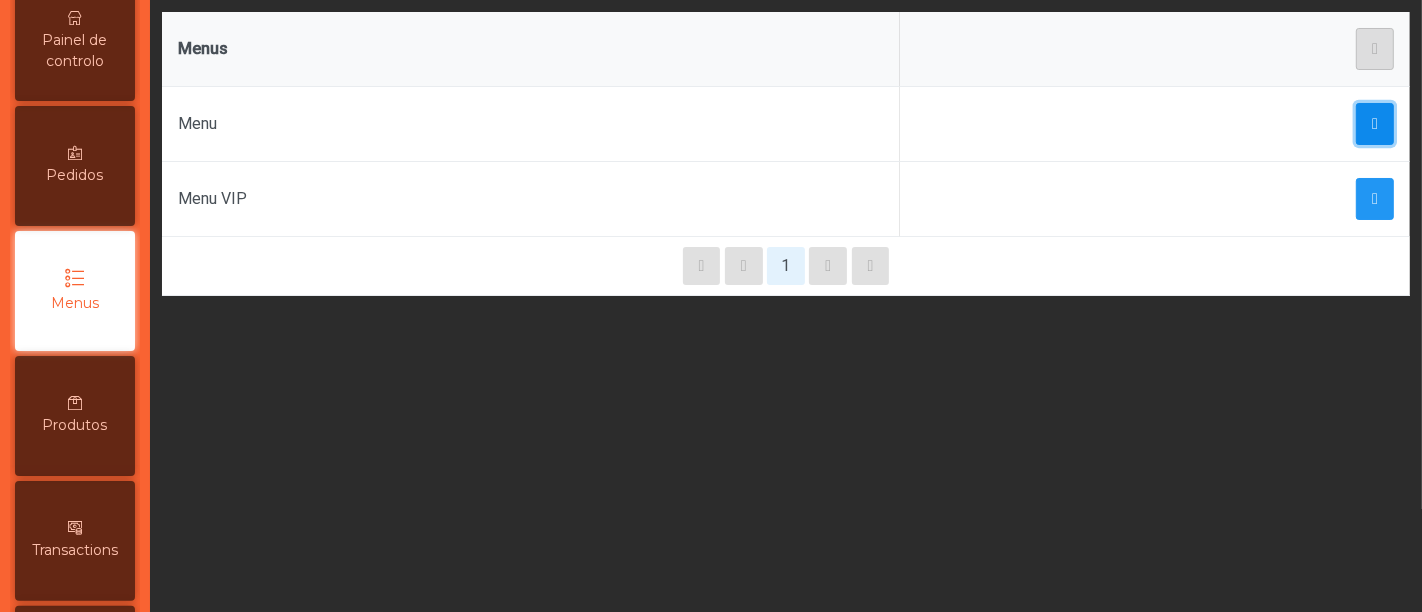 click 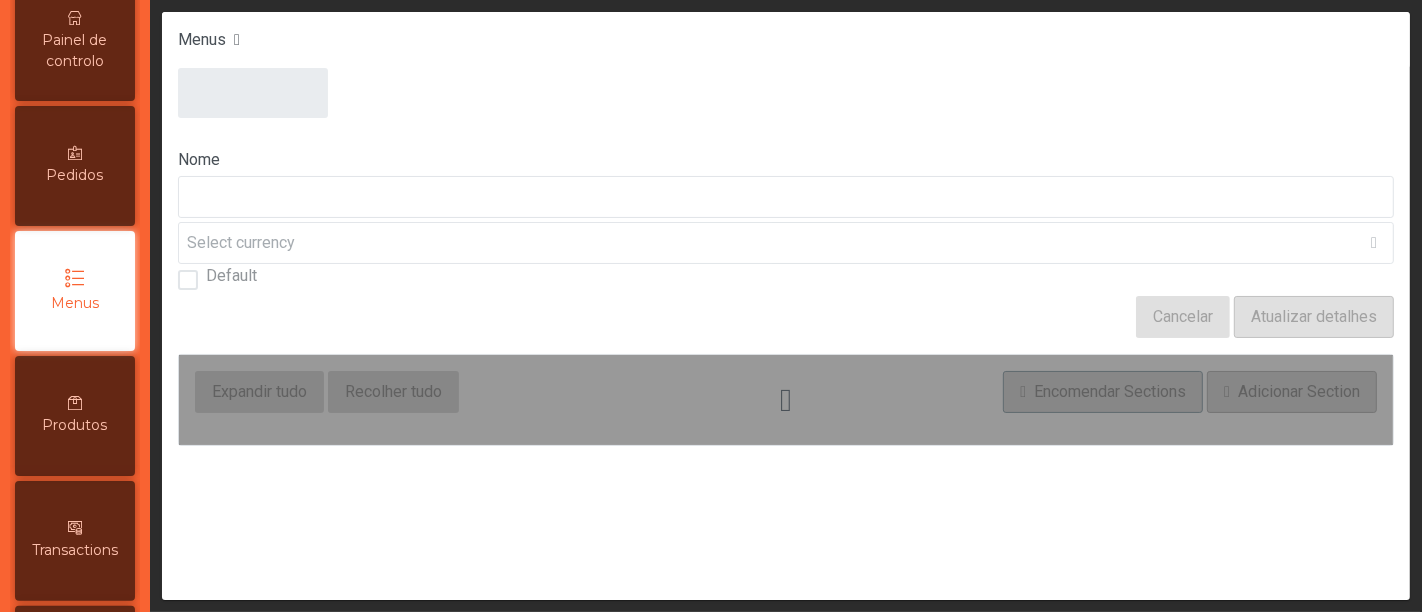 type on "****" 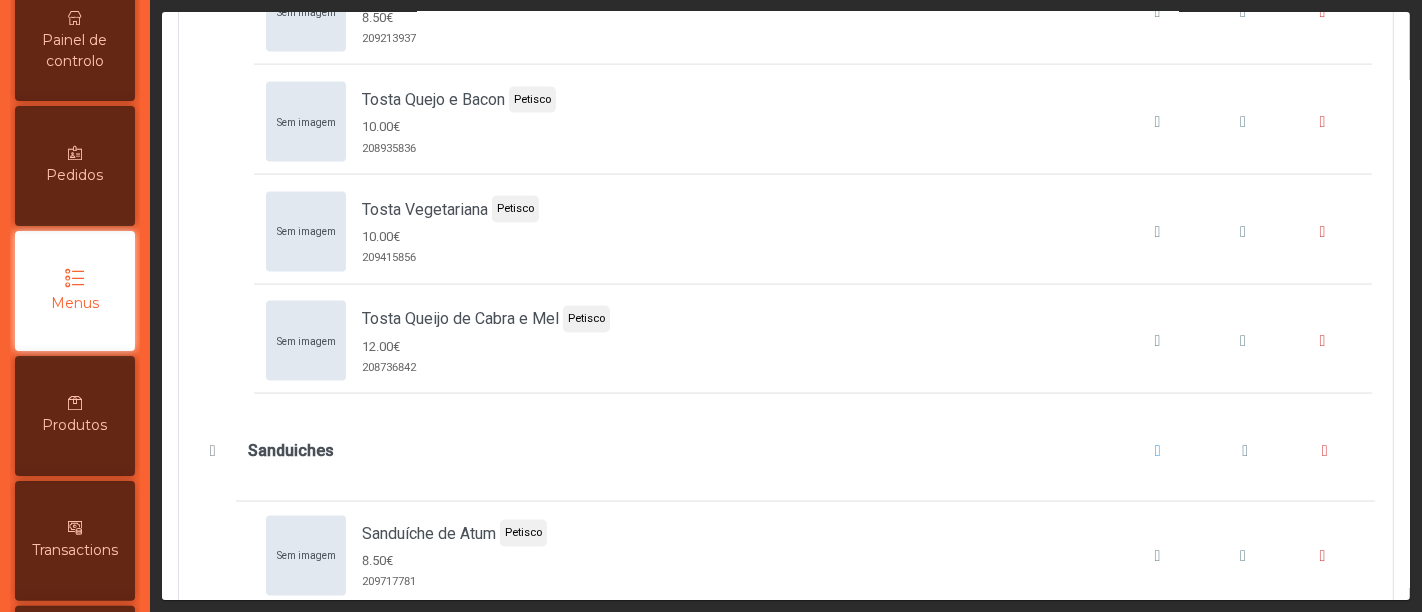 scroll, scrollTop: 2531, scrollLeft: 0, axis: vertical 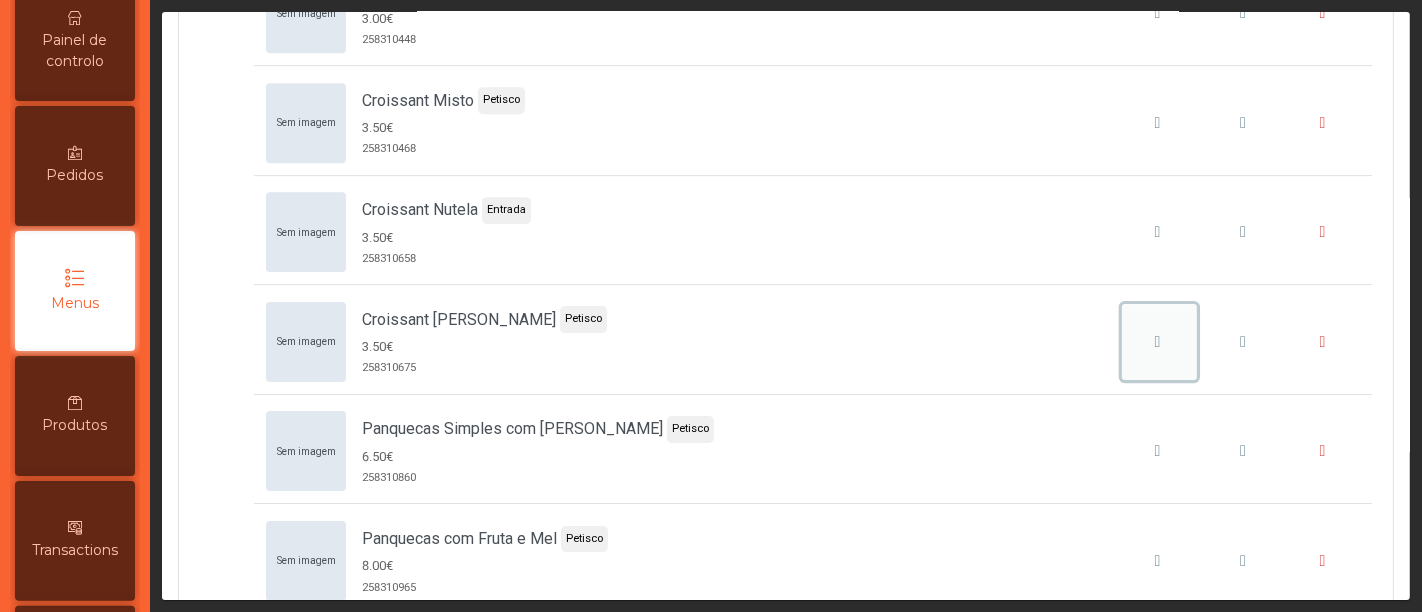 click 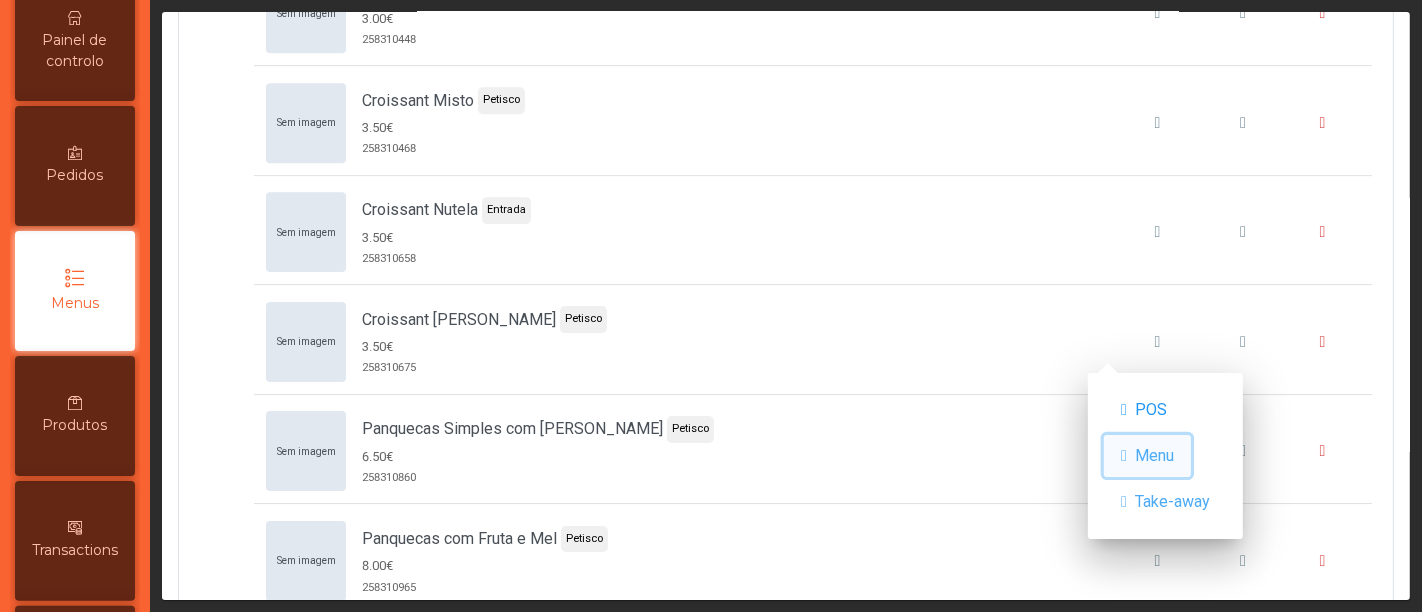 click on "Menu" at bounding box center (1154, 456) 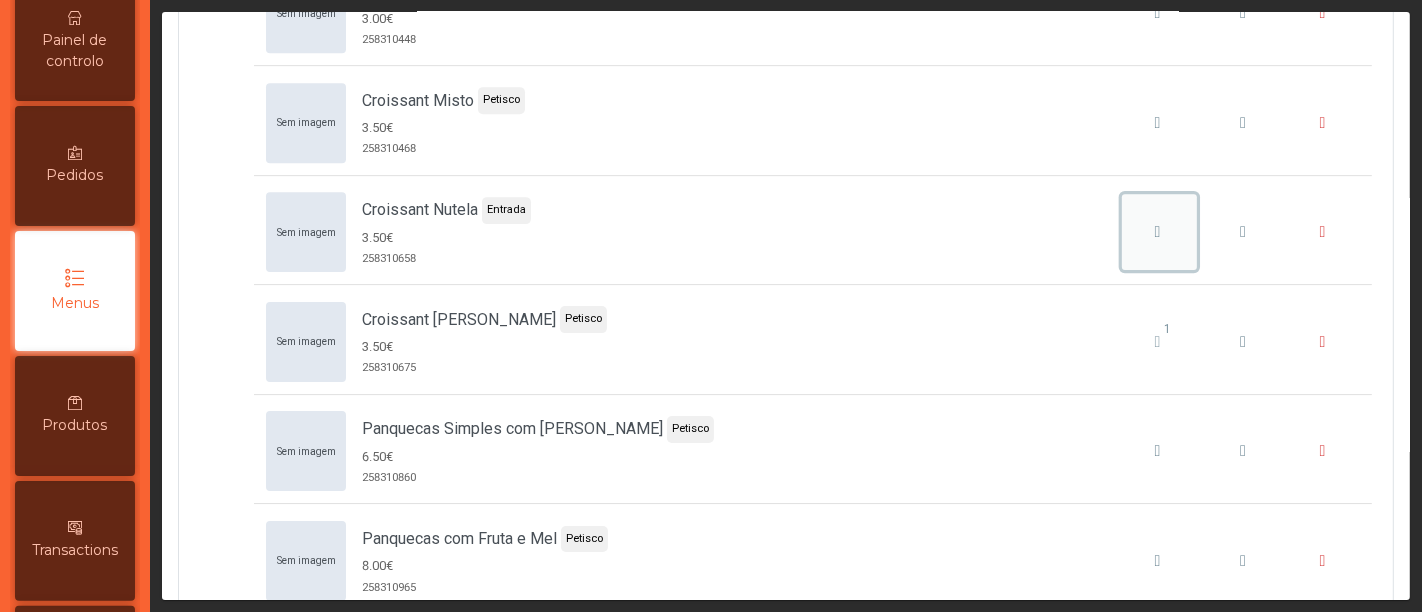 click 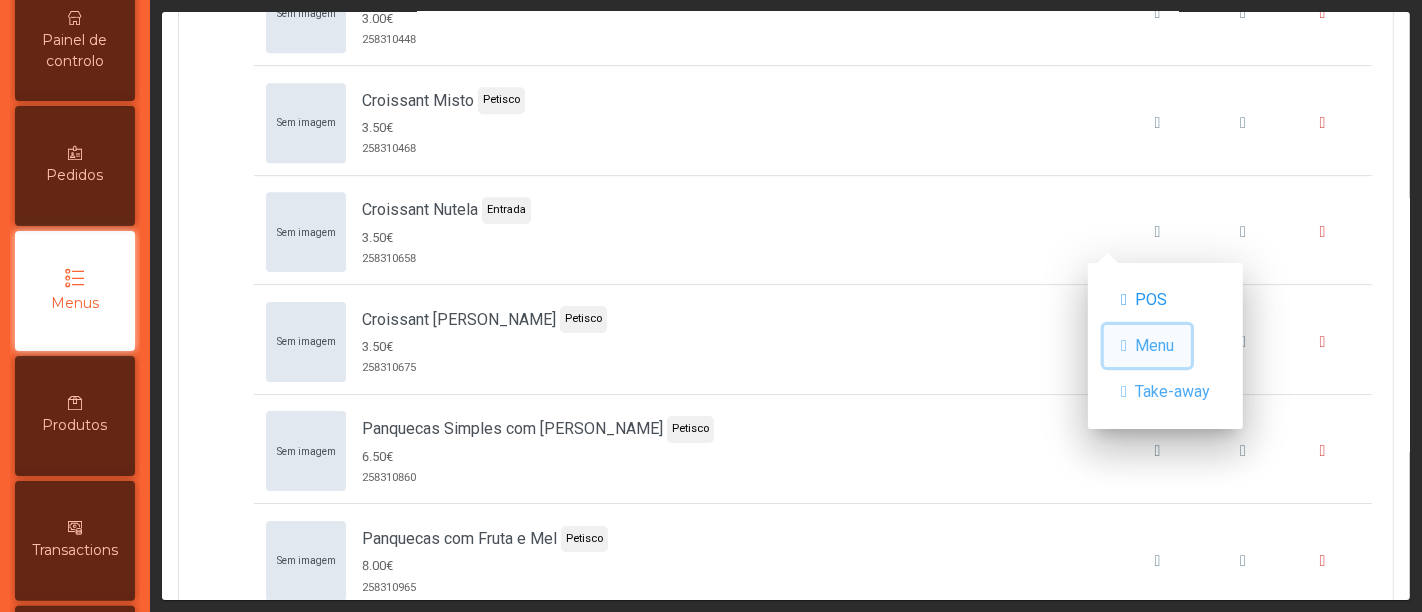 click on "Menu" at bounding box center [1154, 346] 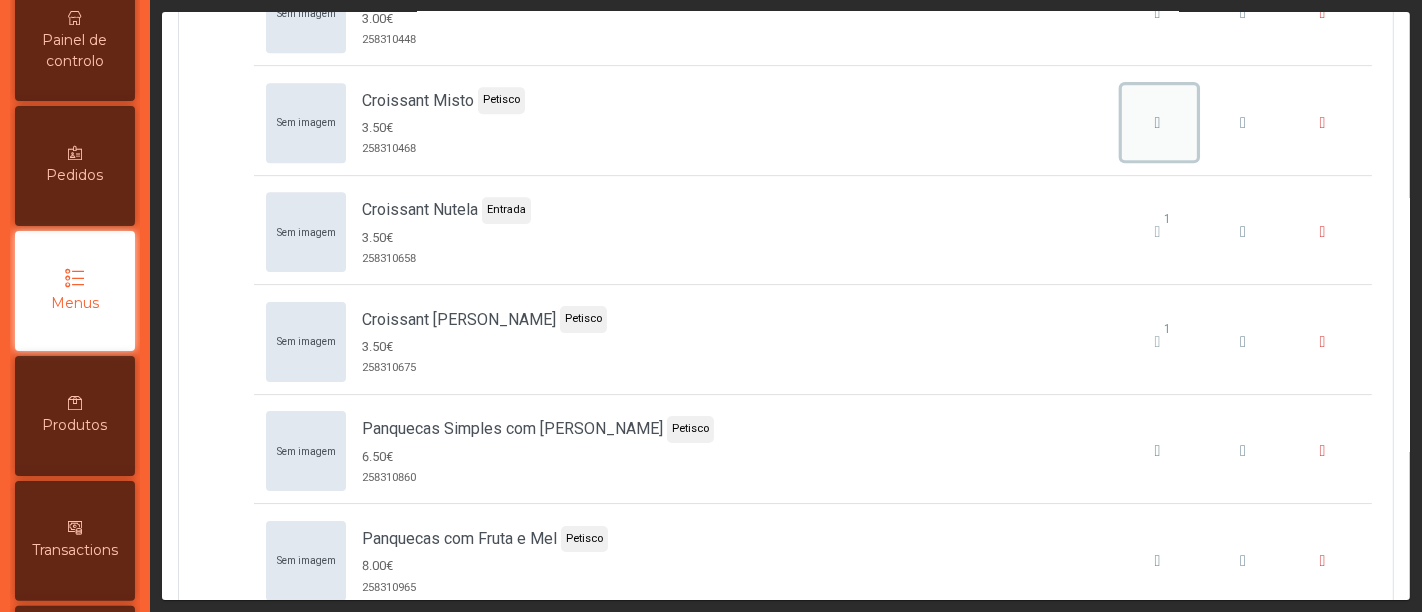 click 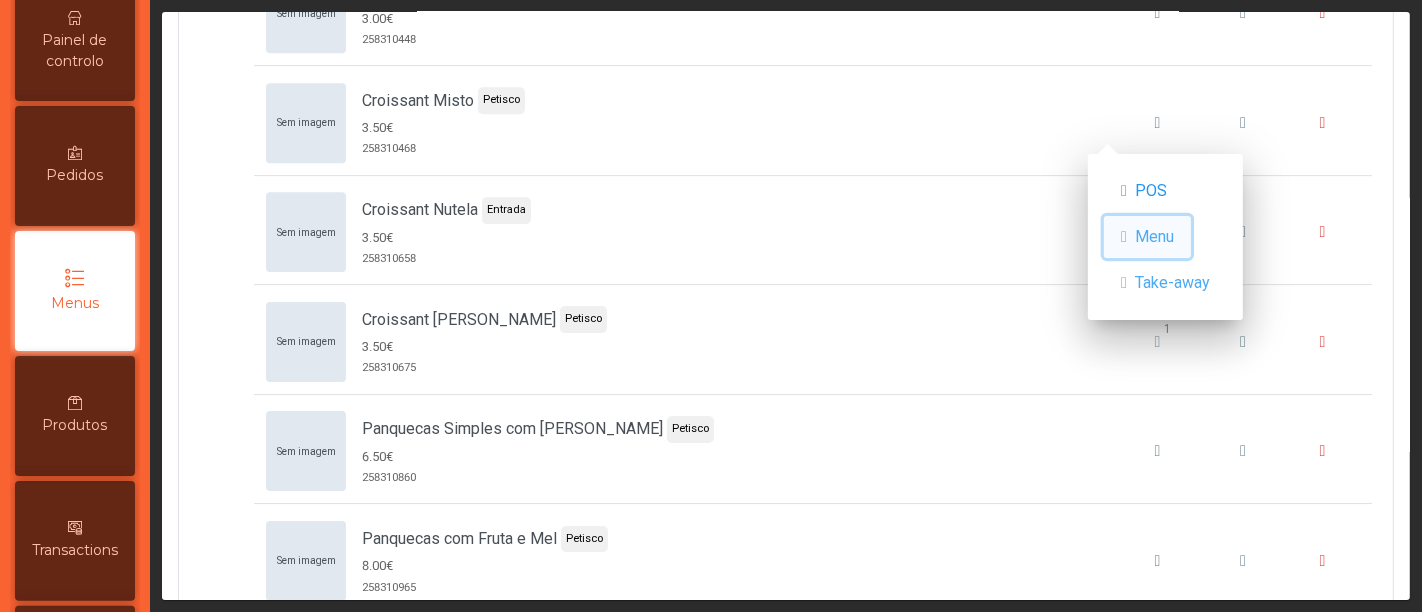 click on "Menu" at bounding box center (1154, 237) 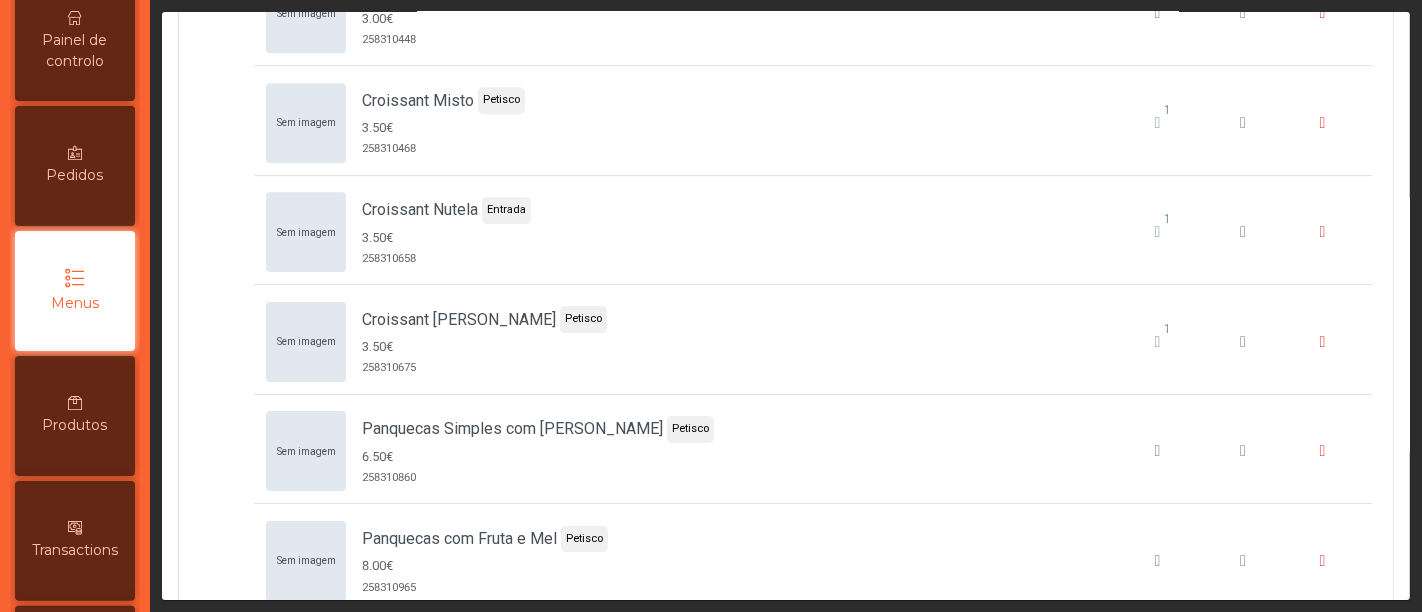 click on "Menus Ementa: Menu   Nome **** Euro Default Cancelar Atualizar detalhes Expandir tudo Recolher tudo Encomendar Sections Adicionar Section Entradas       Sem imagem   Sopa  Entrada  4.00€   207619678        Sem imagem   Nachos com Guacamole  Entrada  8.00€   209089583        Sem imagem   Nachos com Guacamole, Carne Picada e Queijo Cheddar  Entrada  9.50€   258308246        Sem imagem   Dose de Batatas Fritas e Maionese de Alho  Entrada  Dose de Batatas Fritas   7.00€   208907016        Sem imagem   Dose de Batatas Fritas com Bacon e Queijo Cheddar  Entrada  8.90€   258308497        Sem imagem   [MEDICAL_DATA] Pau de Novilho  Entrada  14.50€   258308675        Hamburgueres e Cachorros       Sem imagem   Hambúrguer Clássico  Prato principal  8.50€   208710083        Sem imagem   Hambúrguer Queijo & Bacon  Prato principal  9.50€   258308893        Sem imagem   Hambúrguer Gourmet  Prato principal  12.50€   208931906        Sem imagem   Hamburguer Duplo  Prato principal" 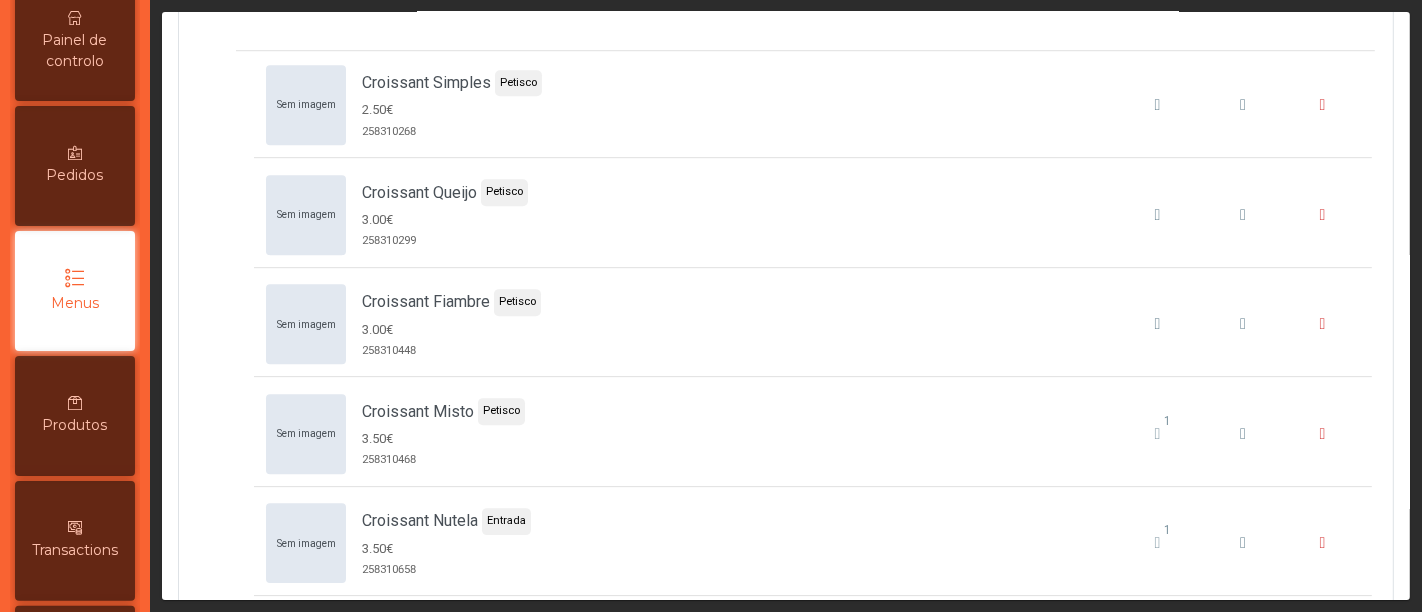 scroll, scrollTop: 5048, scrollLeft: 0, axis: vertical 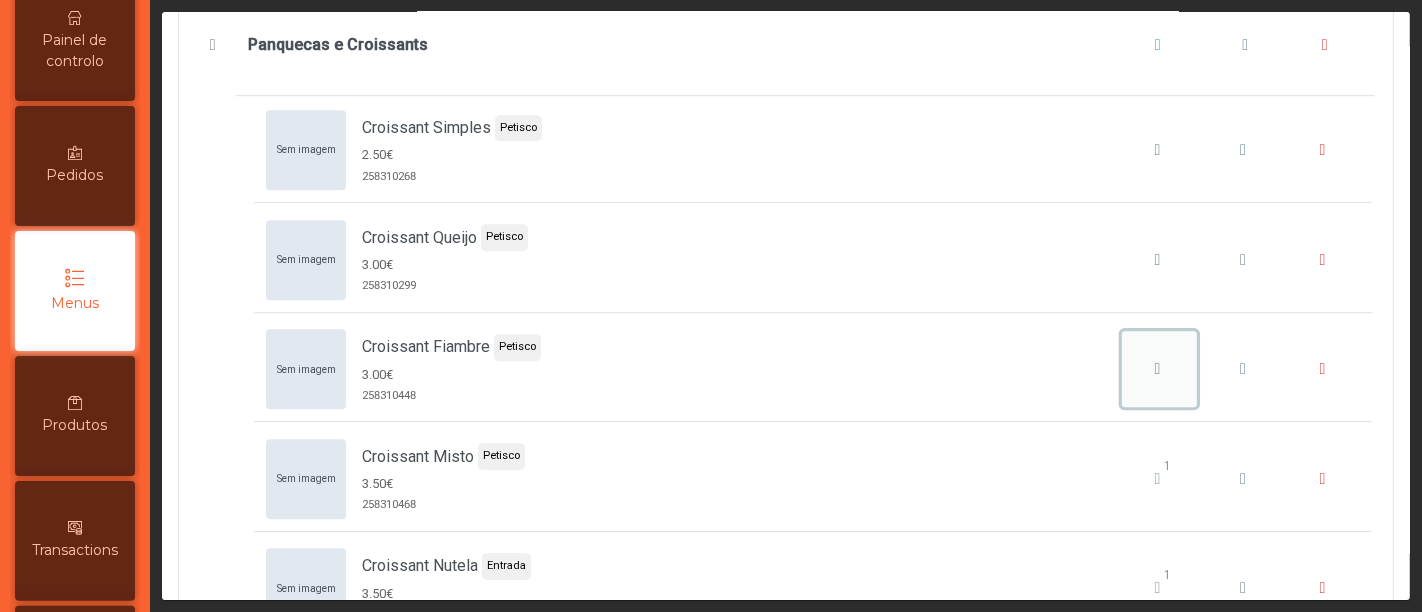 click 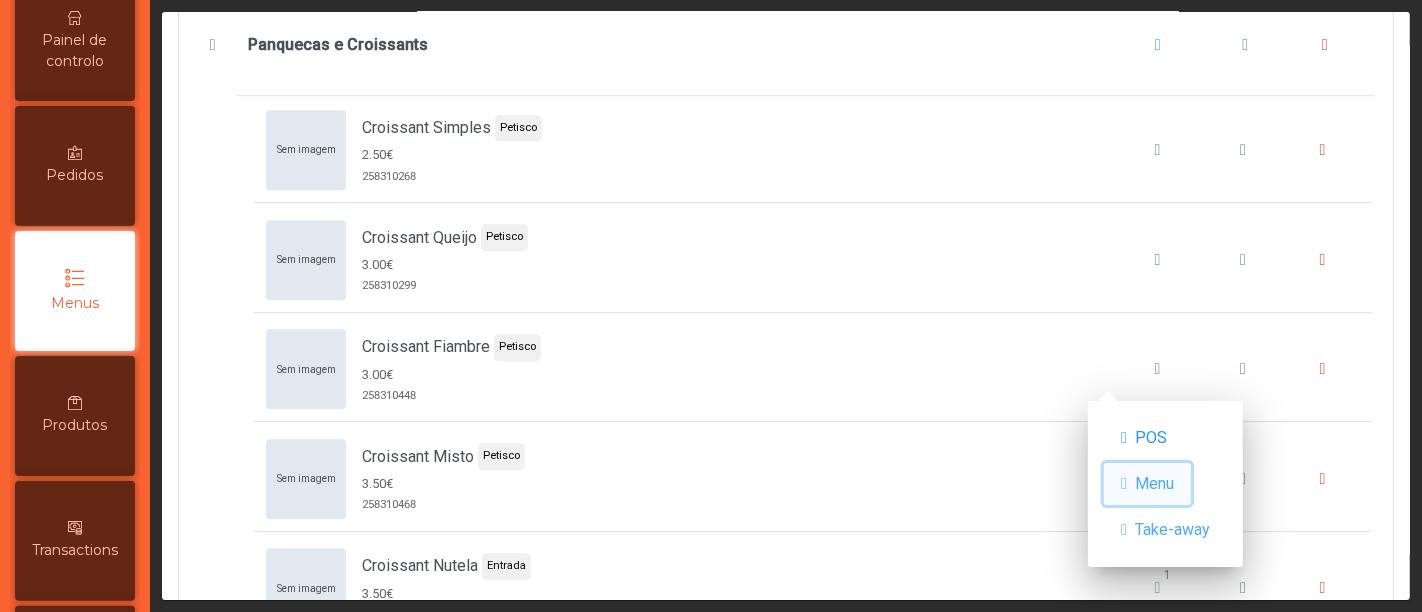 click on "Menu" at bounding box center (1154, 484) 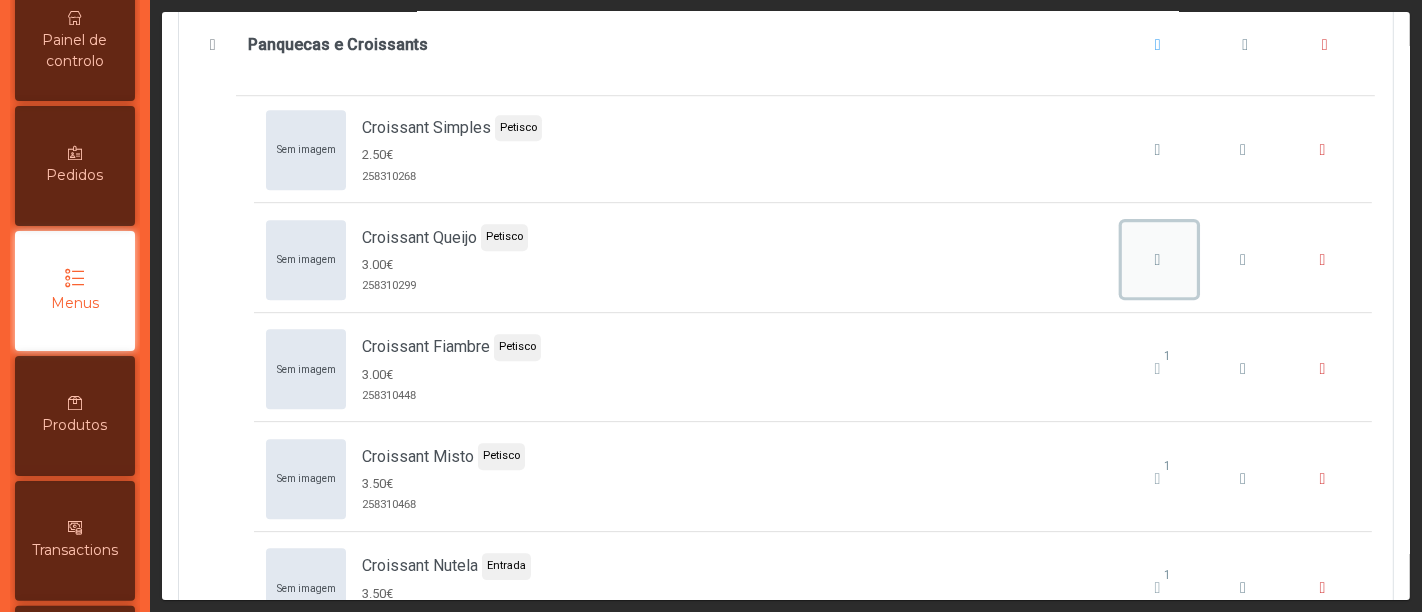 click 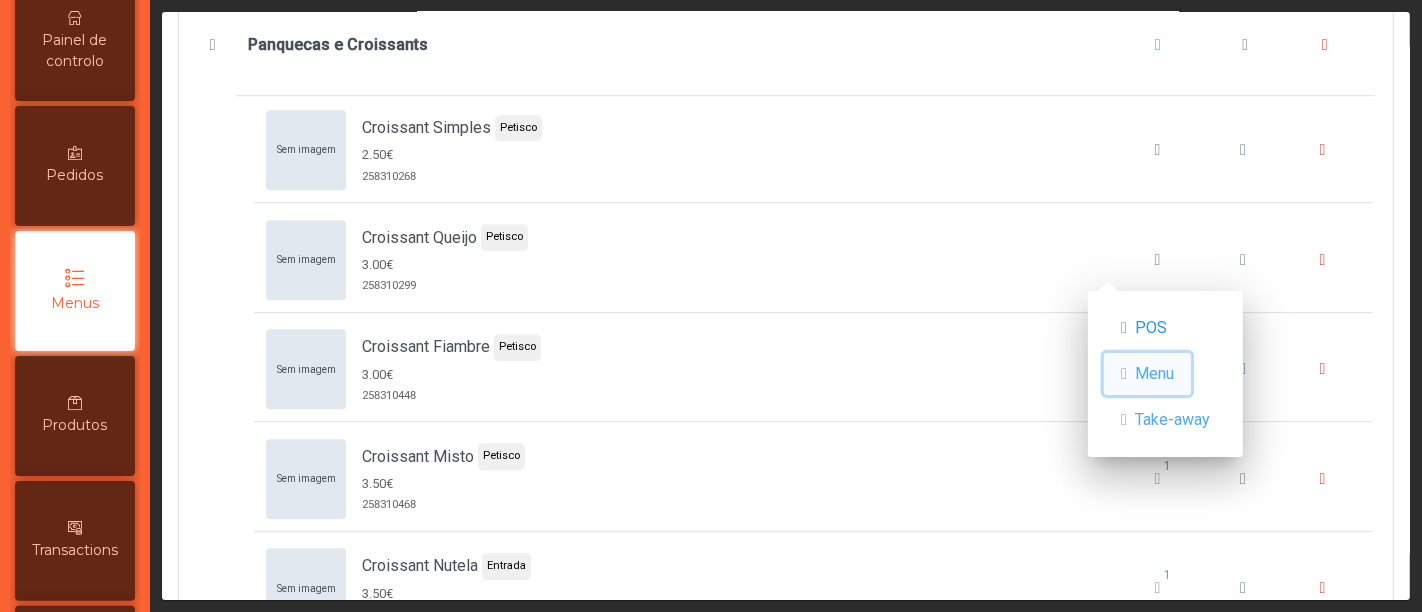 click on "Menu" at bounding box center (1154, 374) 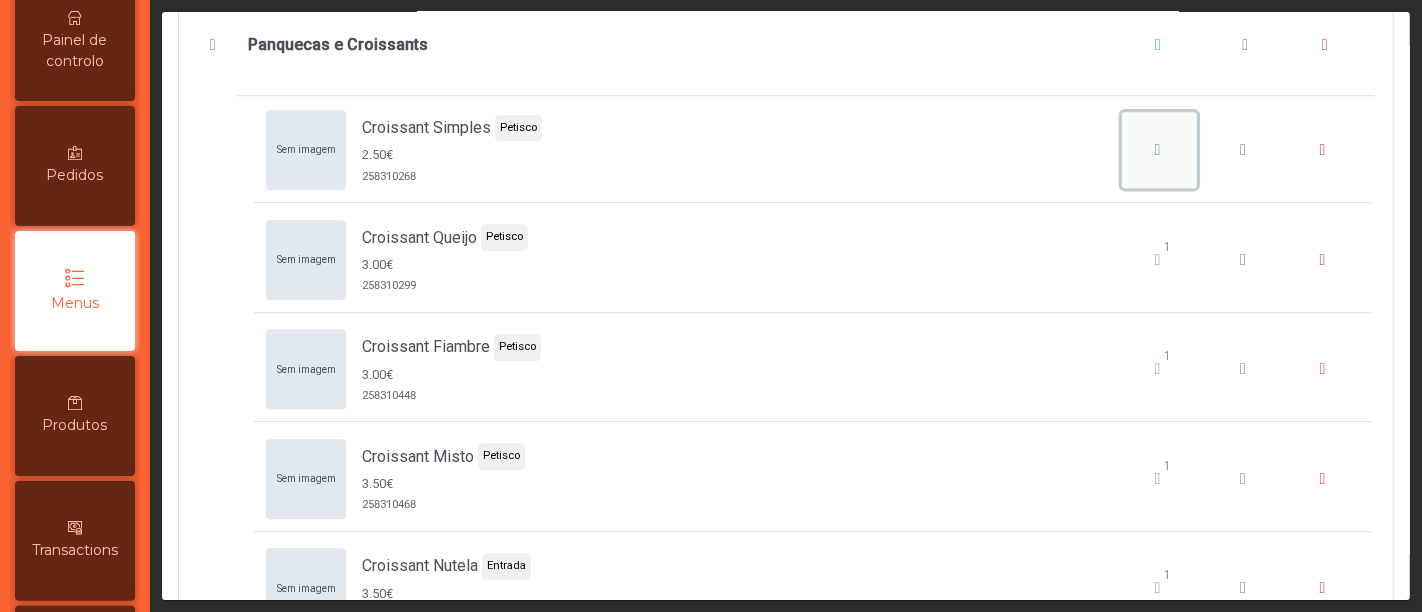 click 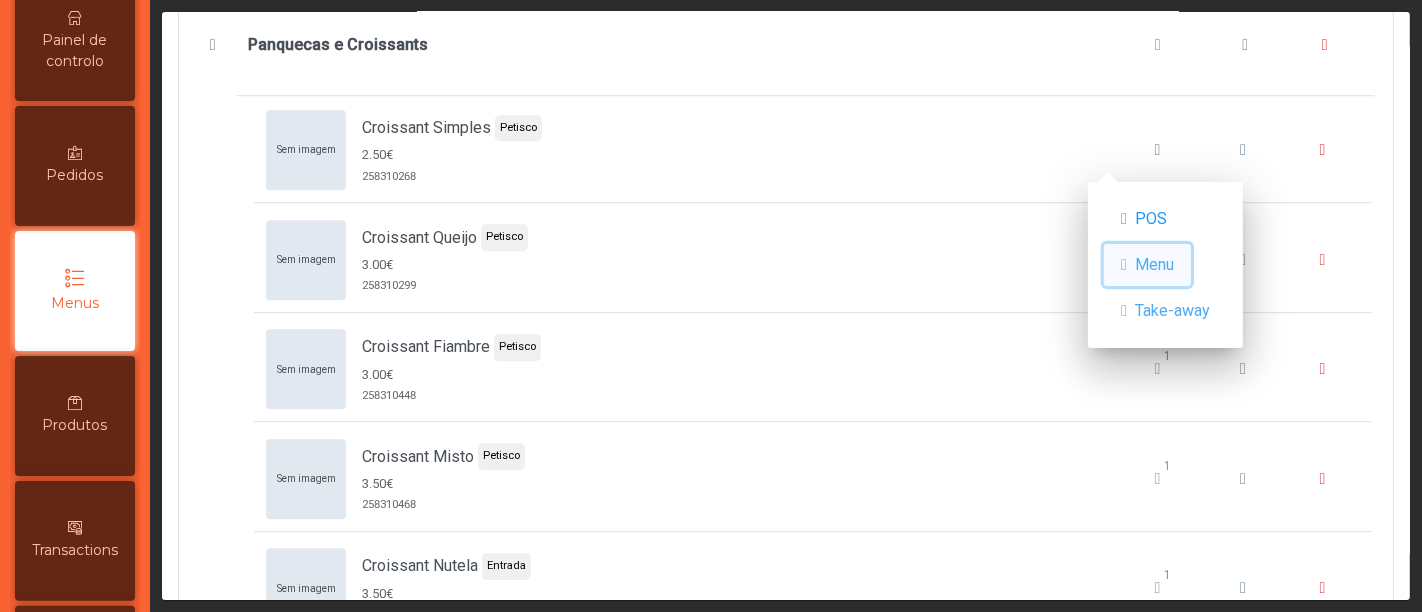 click on "Menu" at bounding box center [1154, 265] 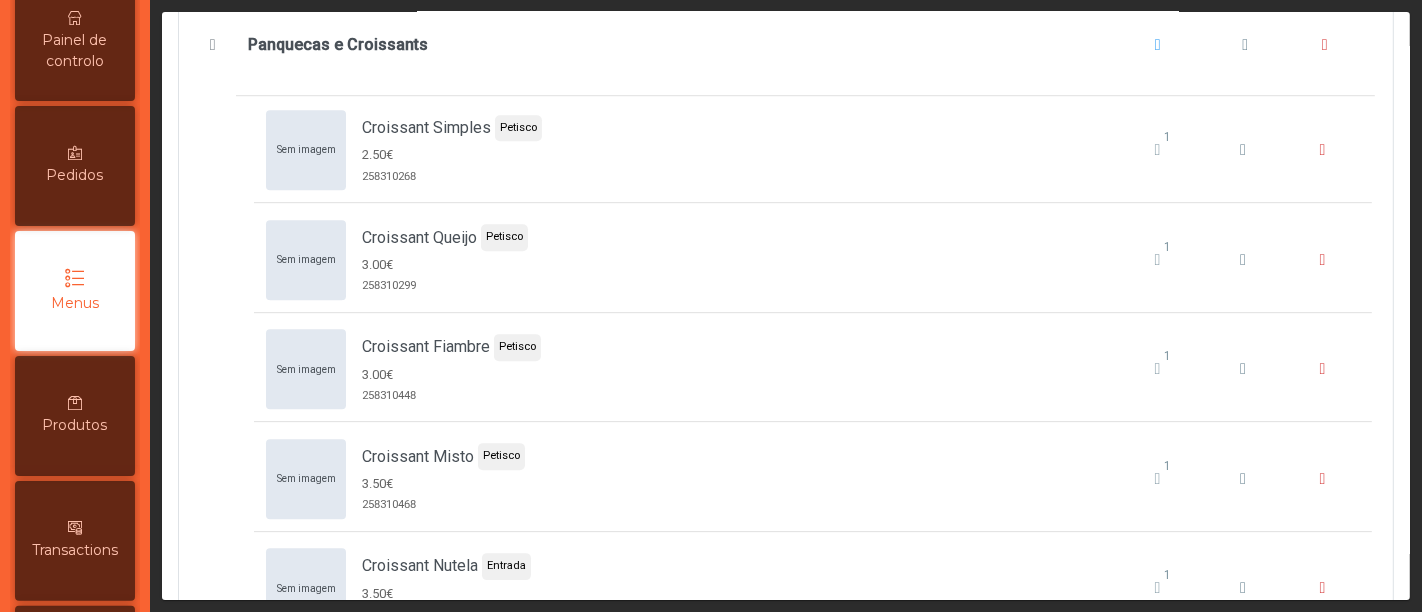 scroll, scrollTop: 4548, scrollLeft: 0, axis: vertical 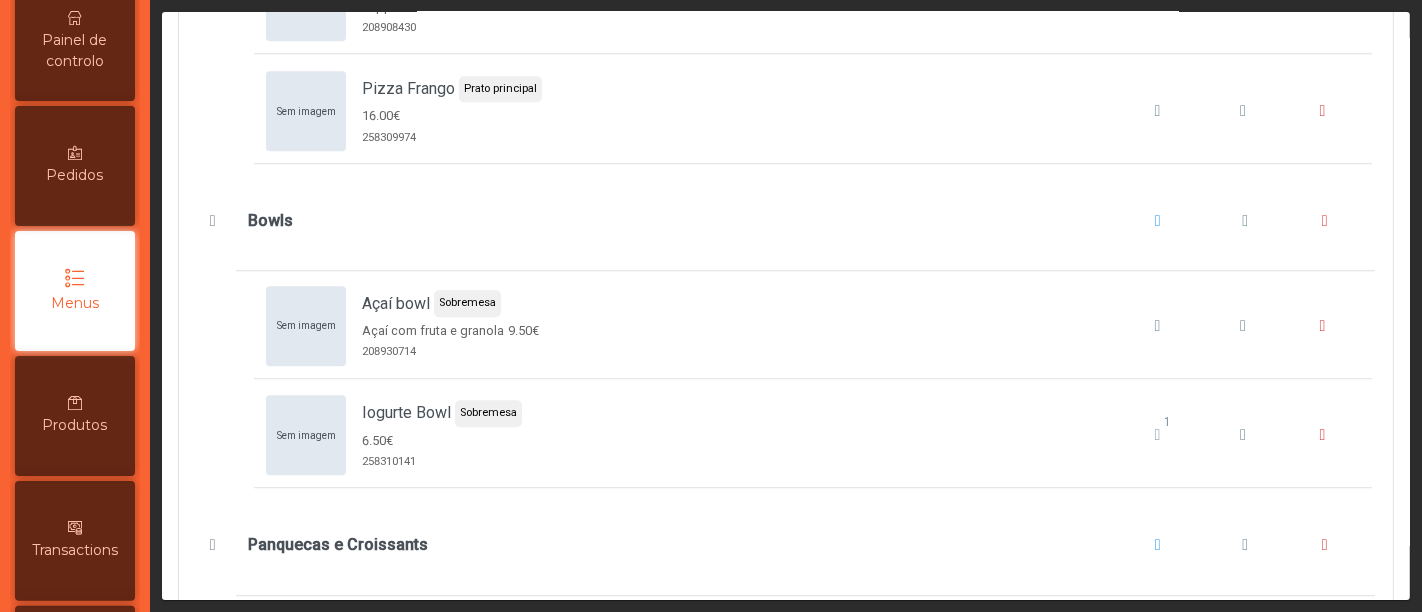 click on "Menus" at bounding box center (75, 303) 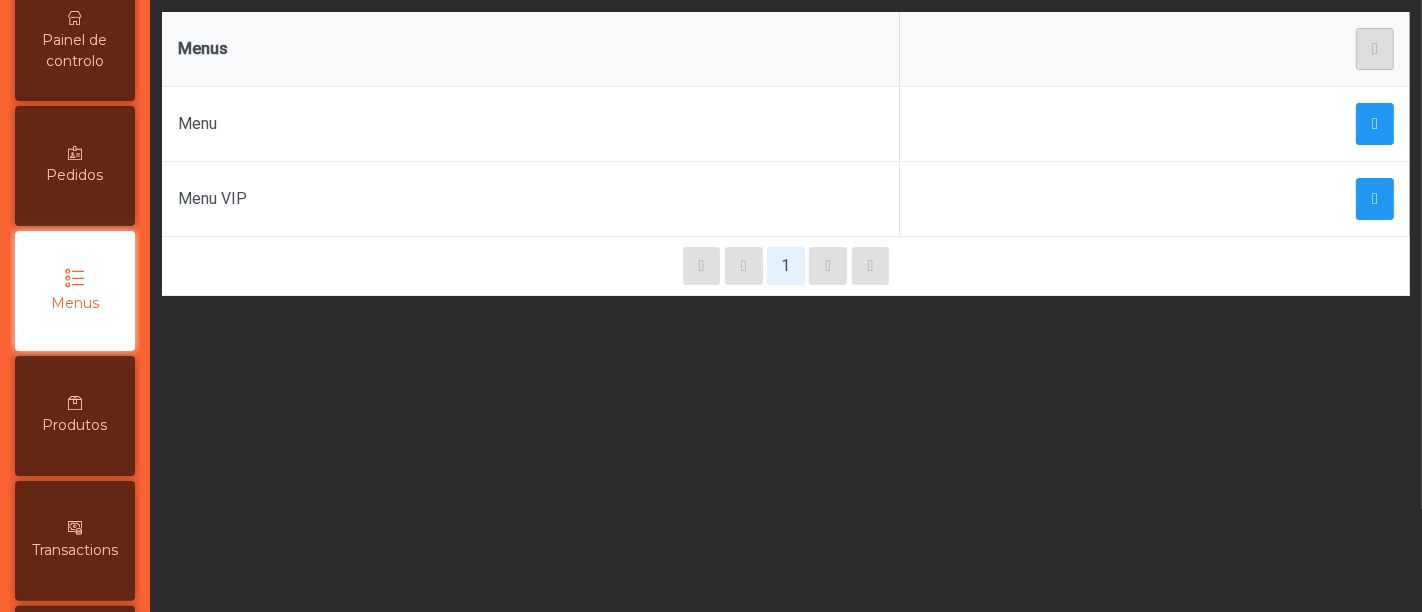 click on "Menu VIP" 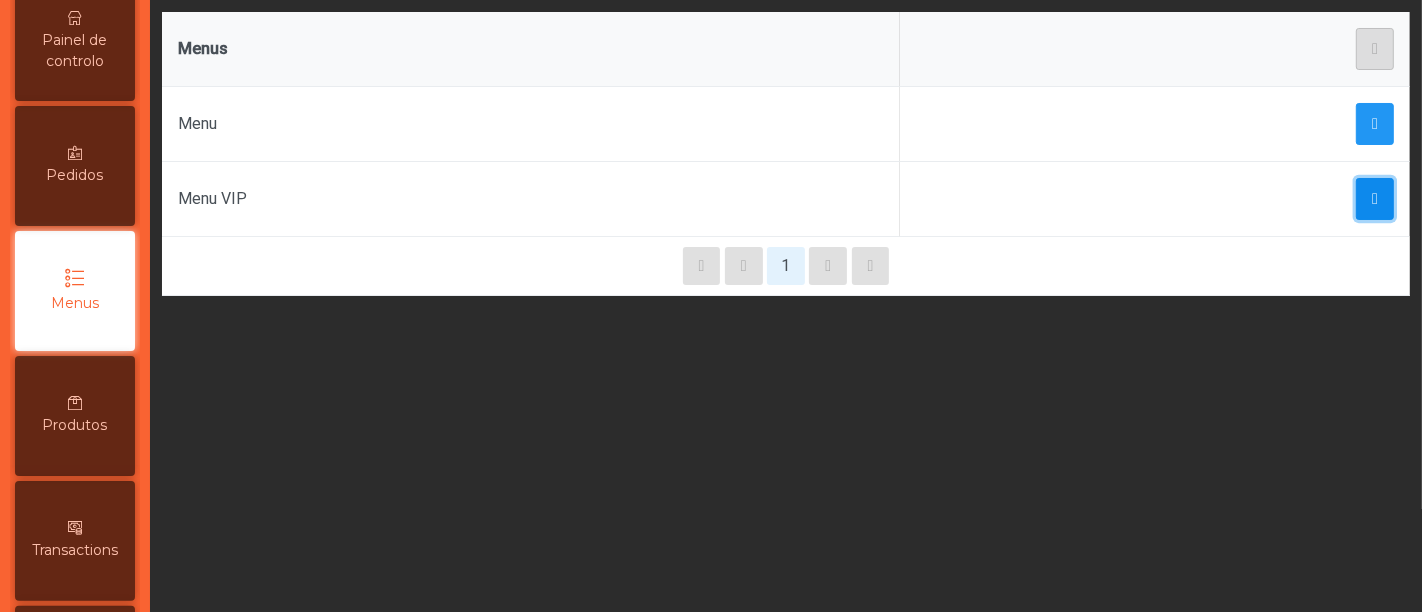click 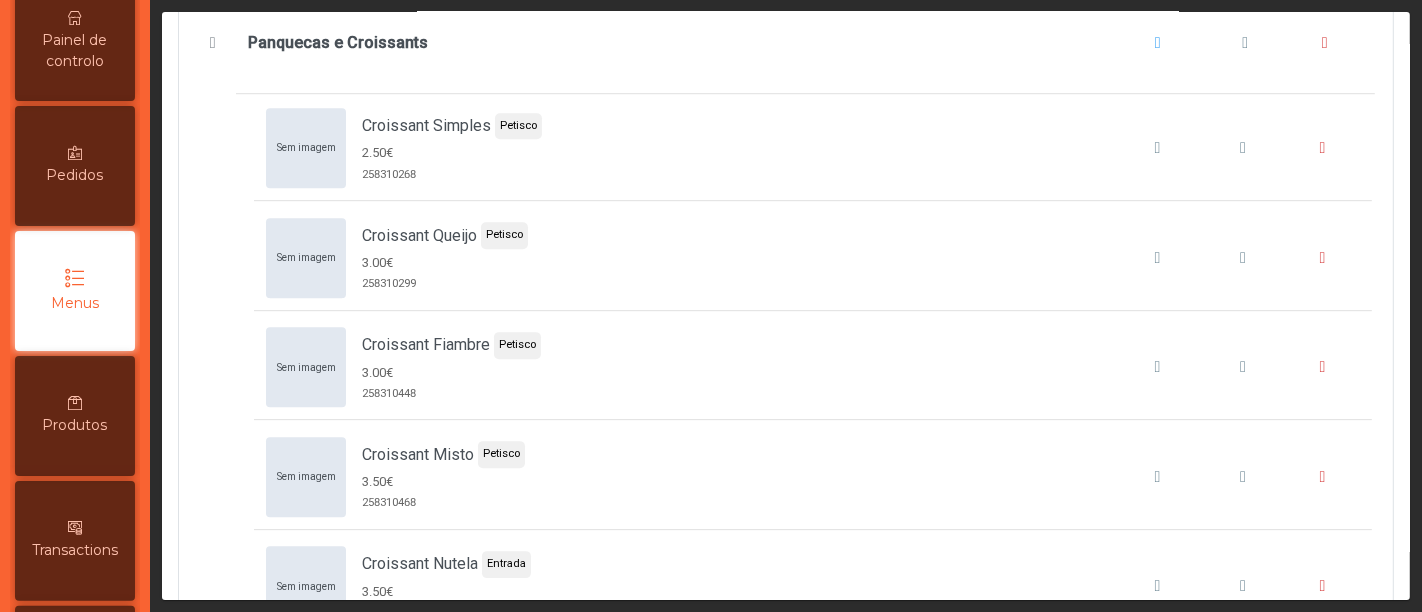 scroll, scrollTop: 5094, scrollLeft: 0, axis: vertical 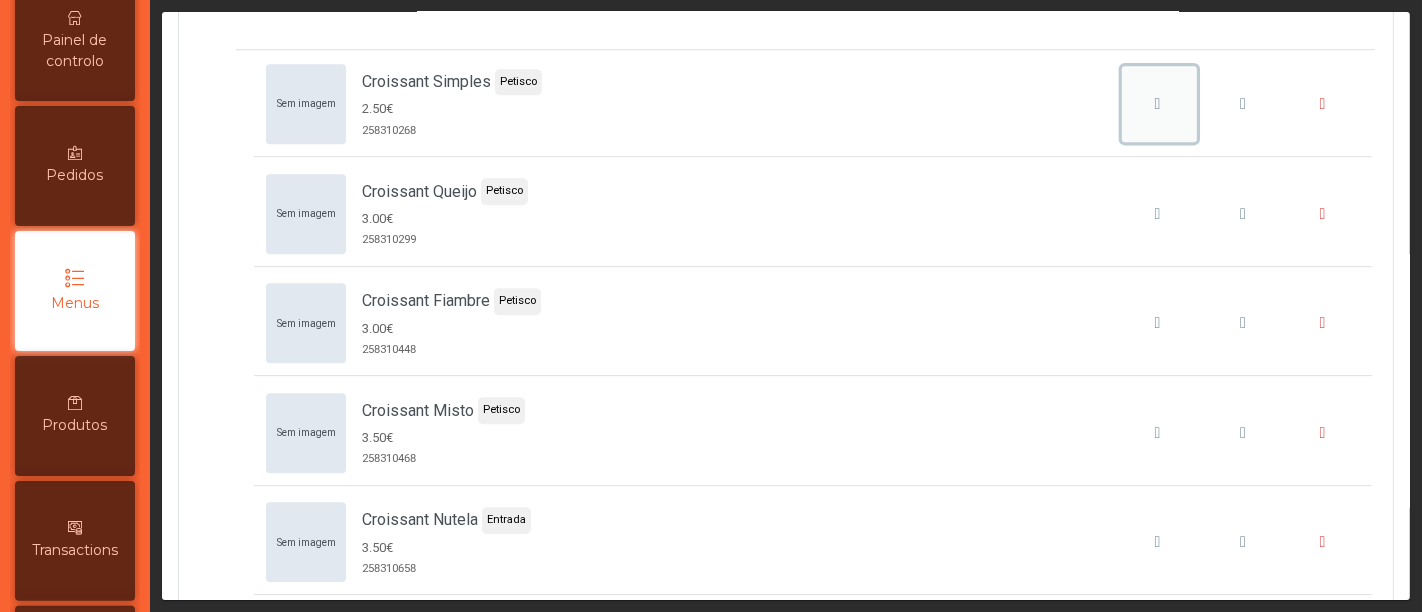 click 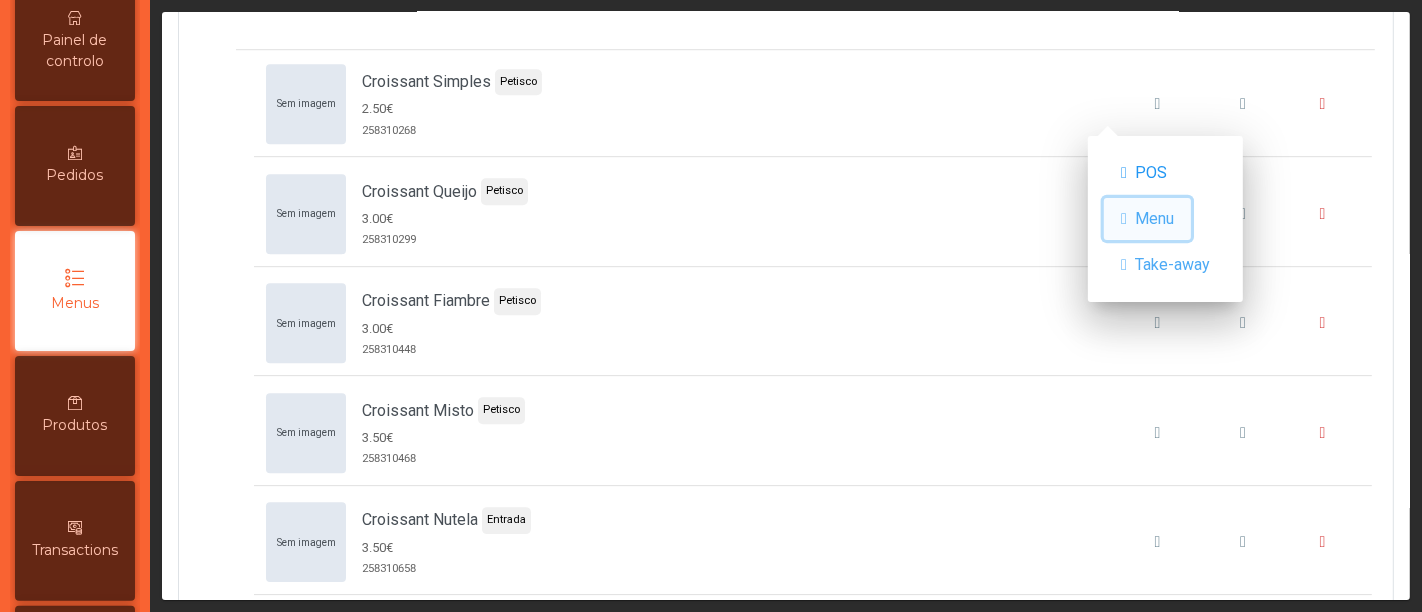 click on "Menu" at bounding box center [1154, 219] 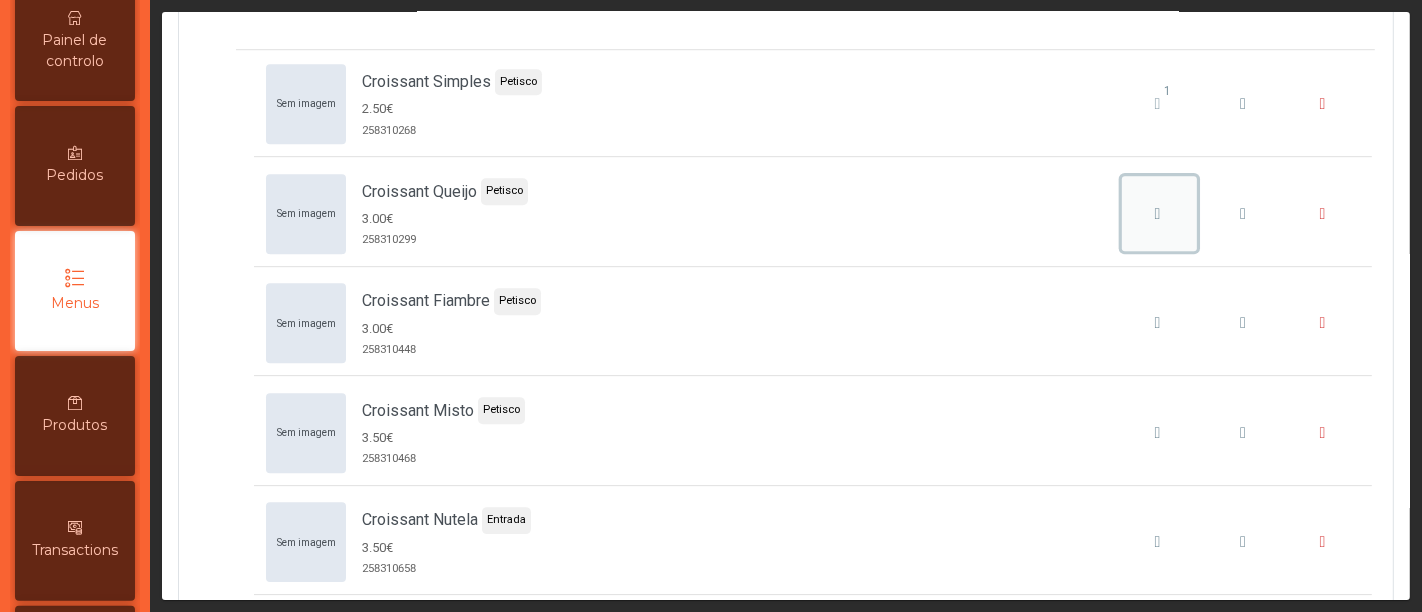 click 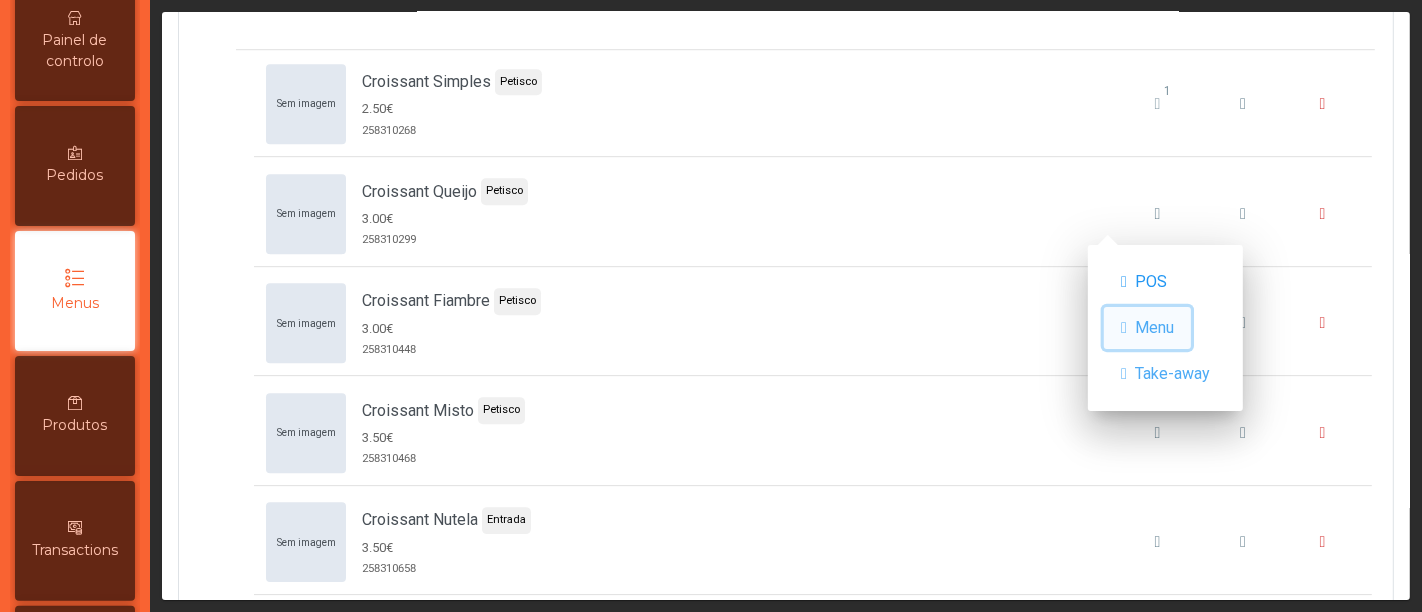 click on "Menu" at bounding box center [1154, 328] 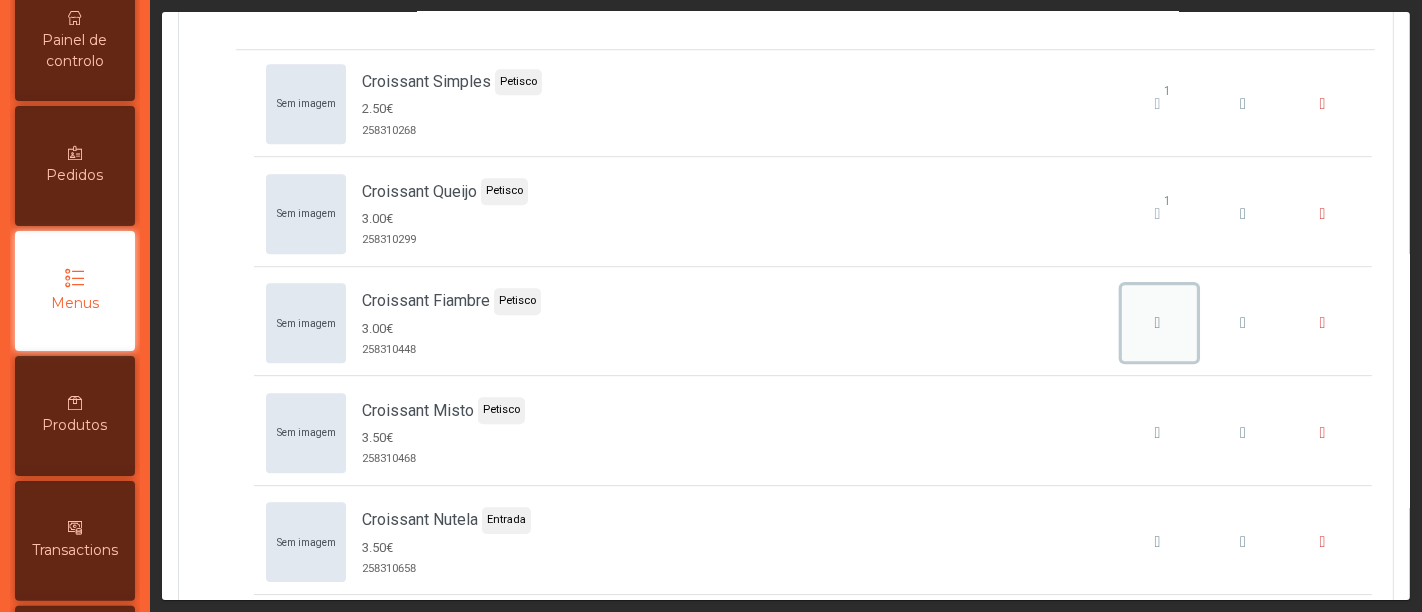 click 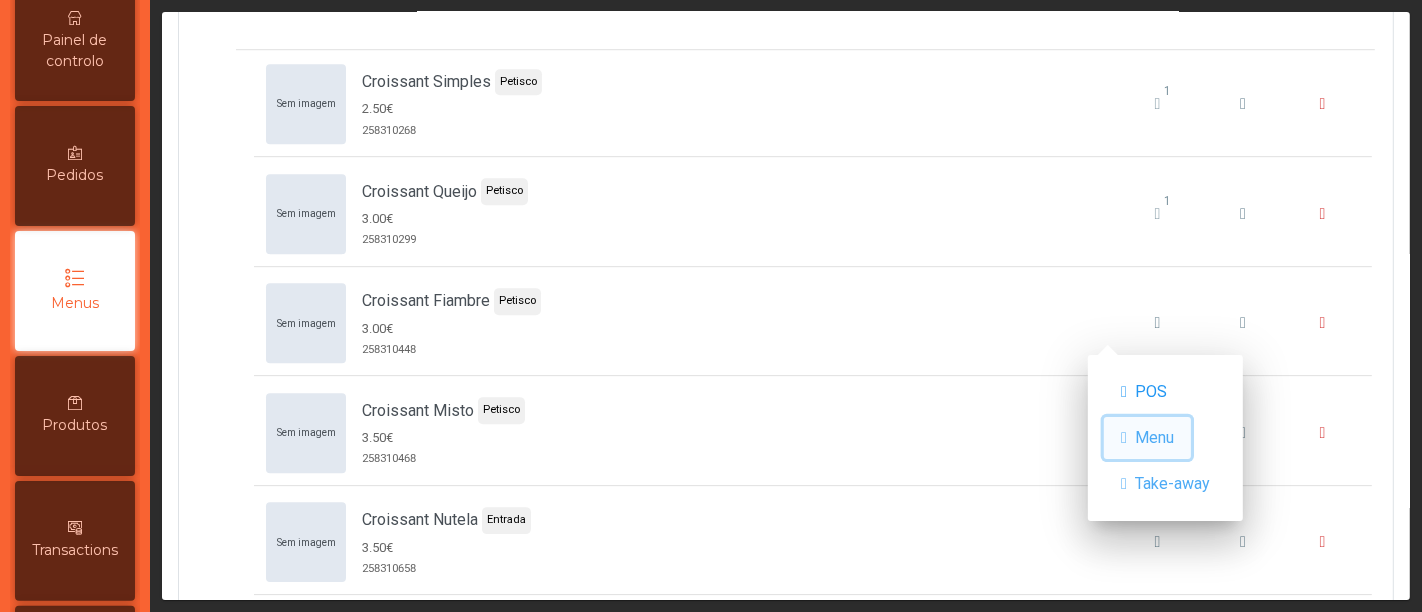 click on "Menu" at bounding box center [1154, 438] 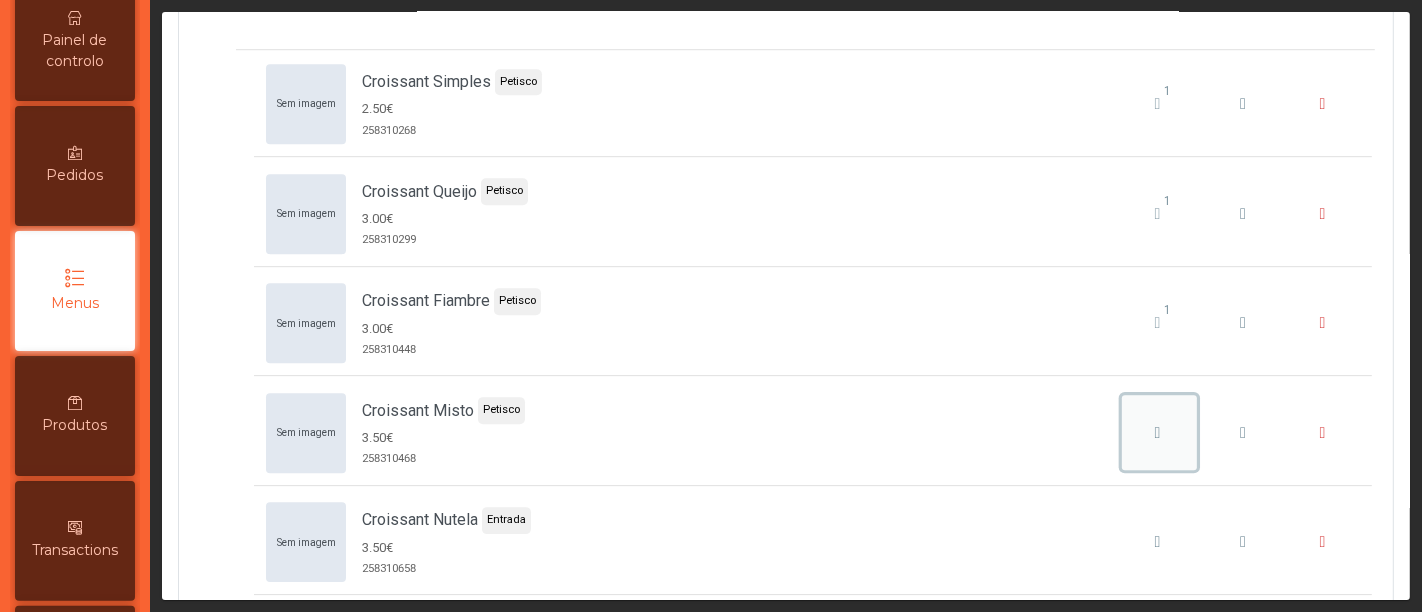 click 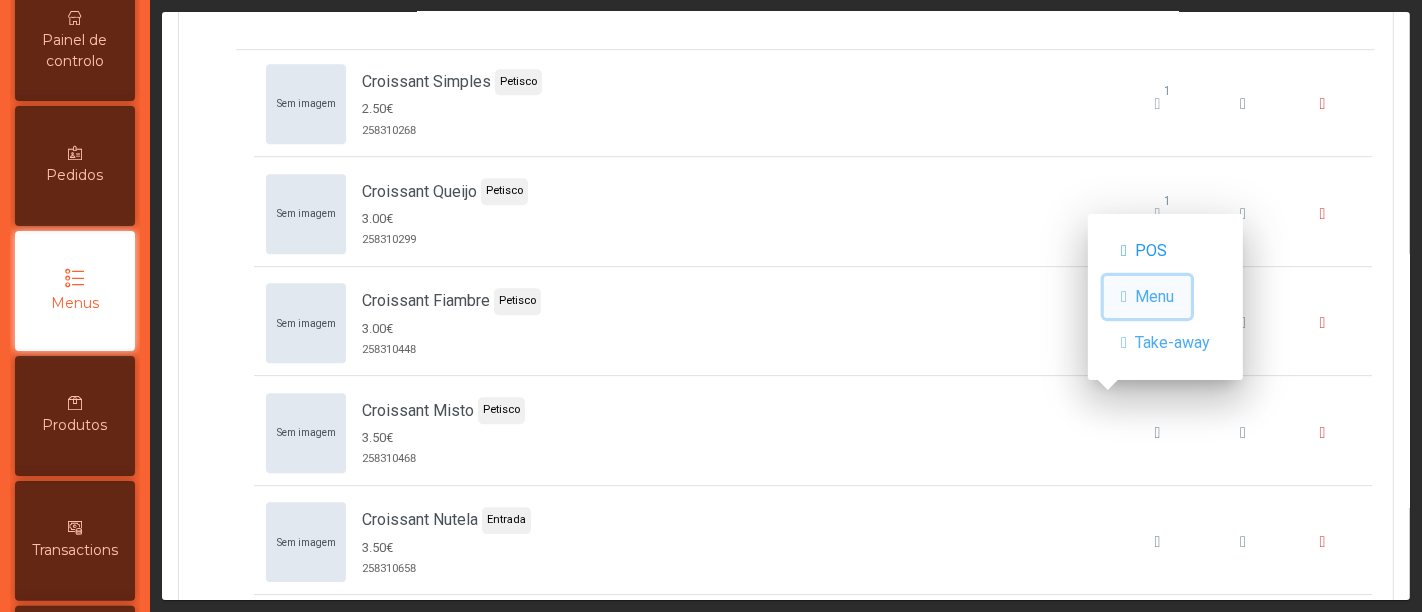 click on "Menu" at bounding box center [1154, 297] 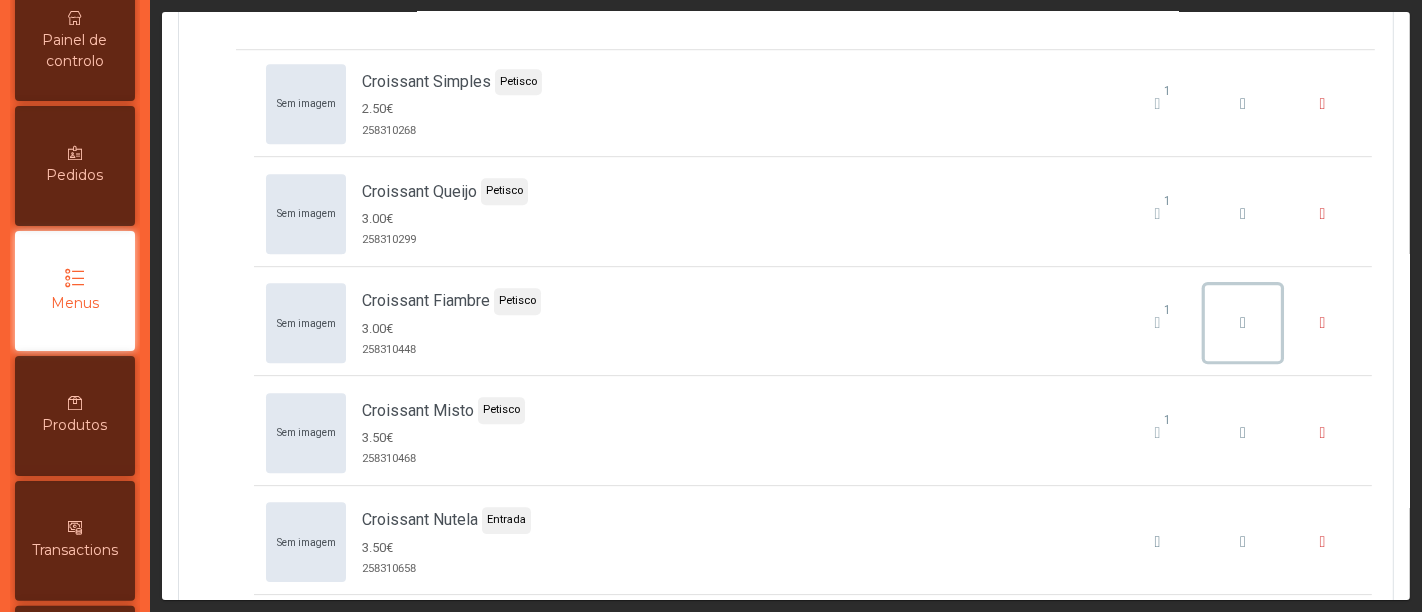 click 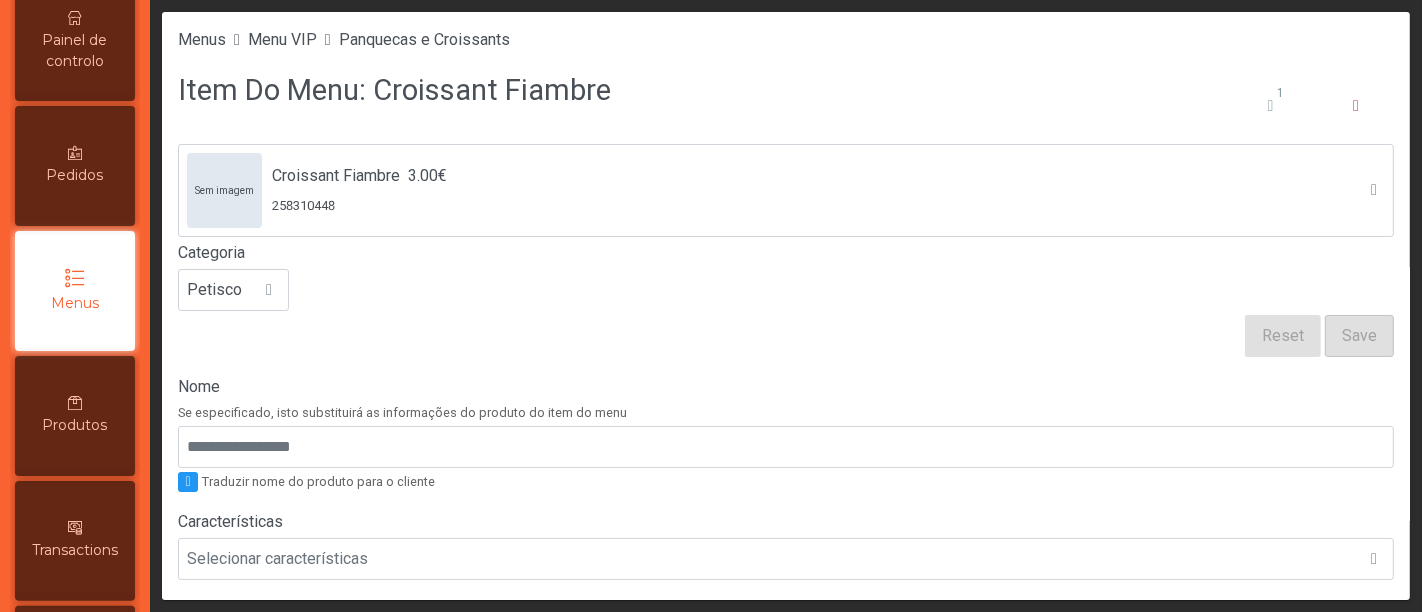 click at bounding box center [75, 278] 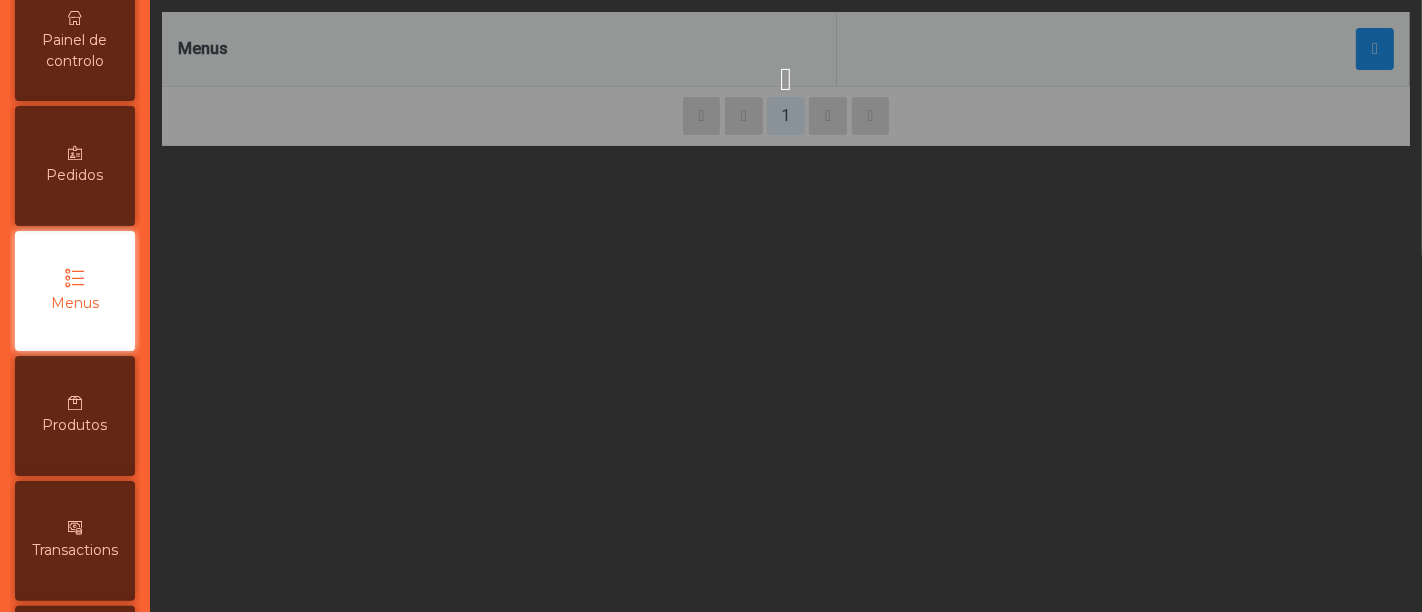 click at bounding box center (75, 278) 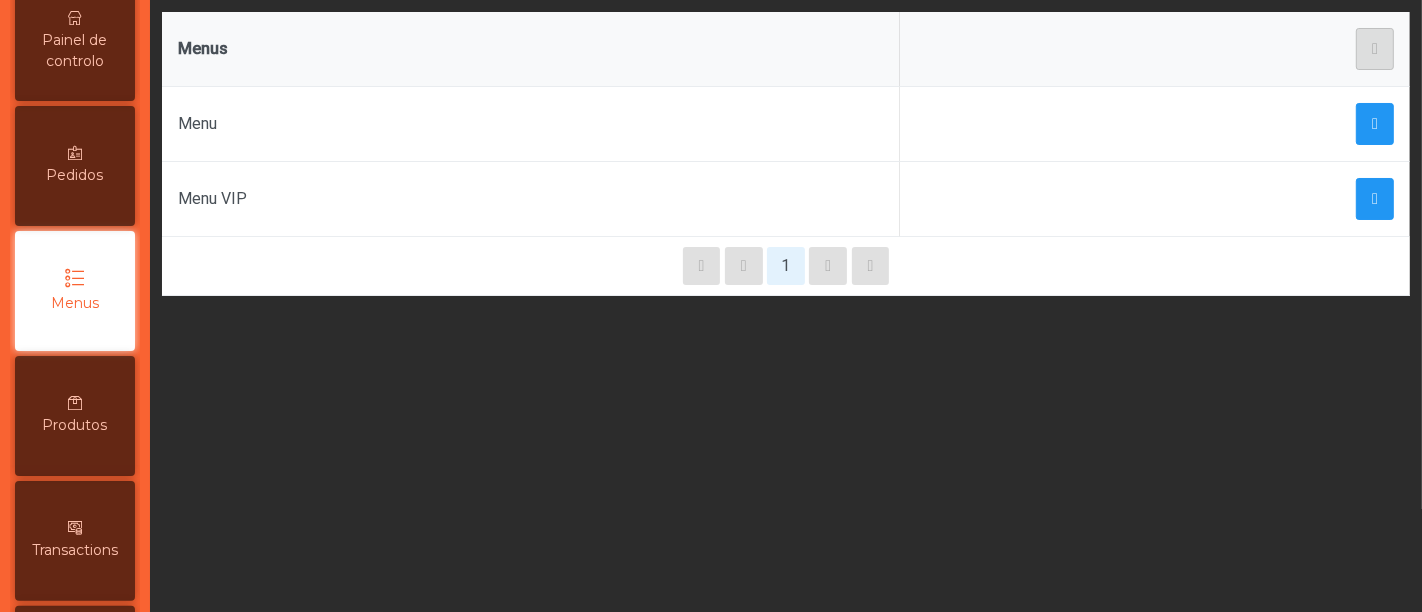 click on "Menu VIP" 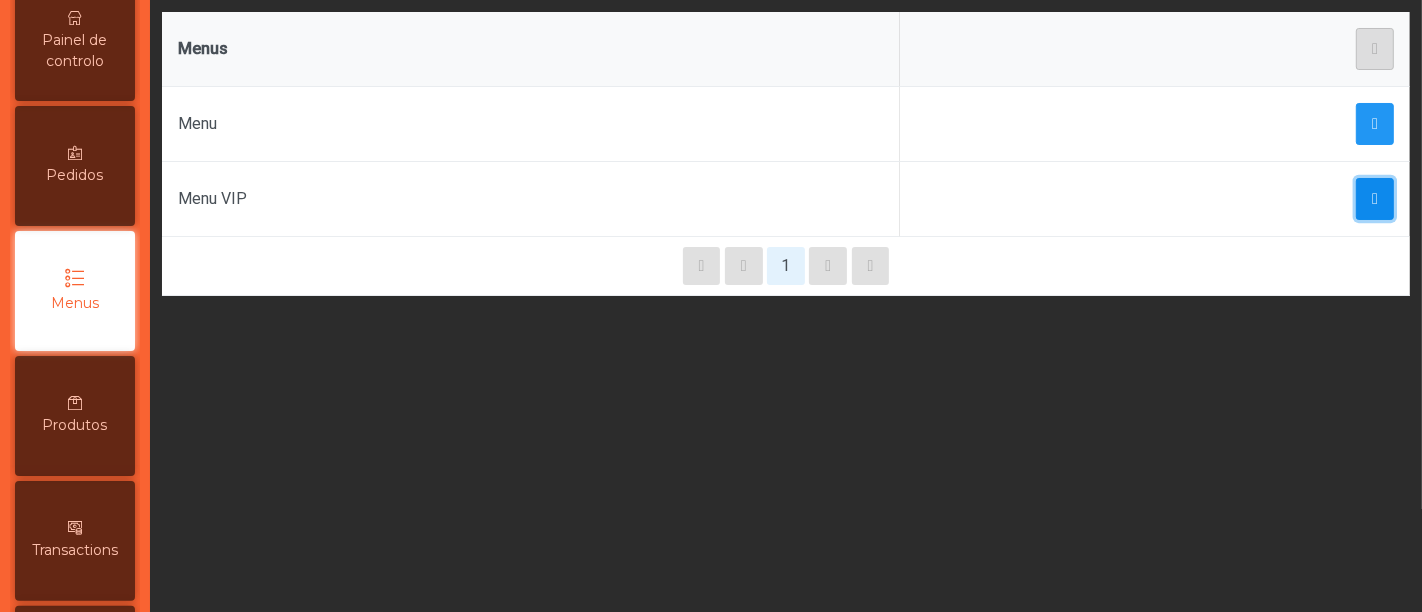click 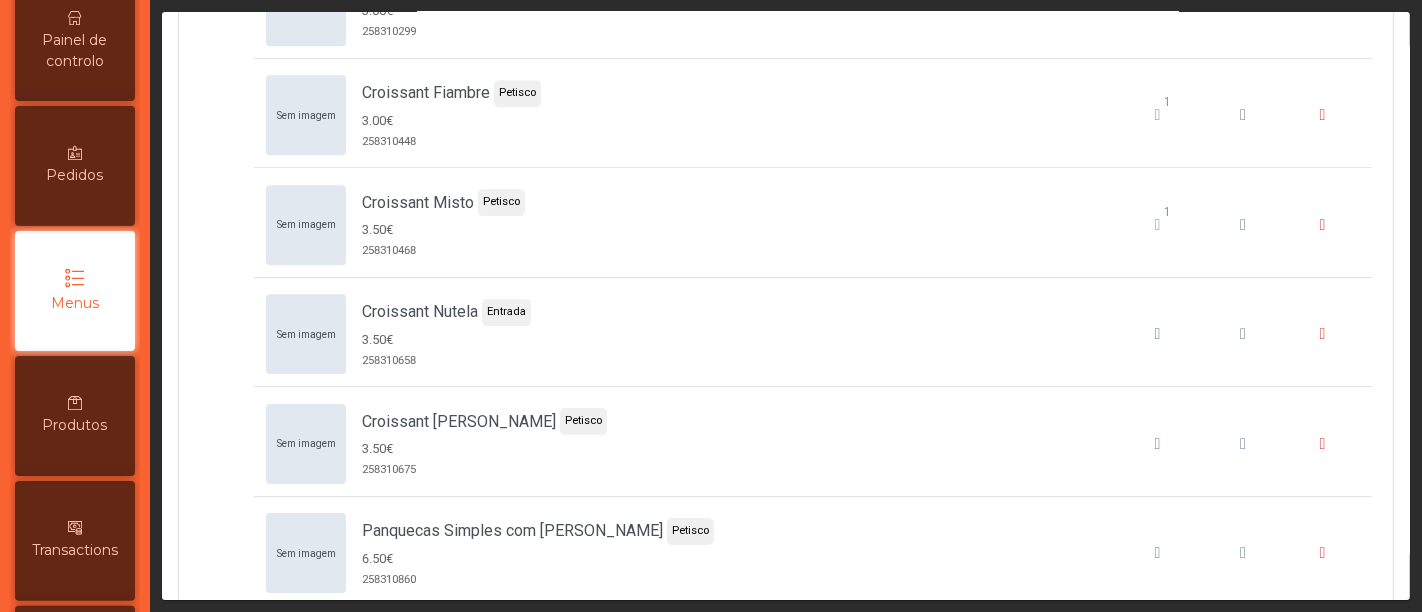 scroll, scrollTop: 5346, scrollLeft: 0, axis: vertical 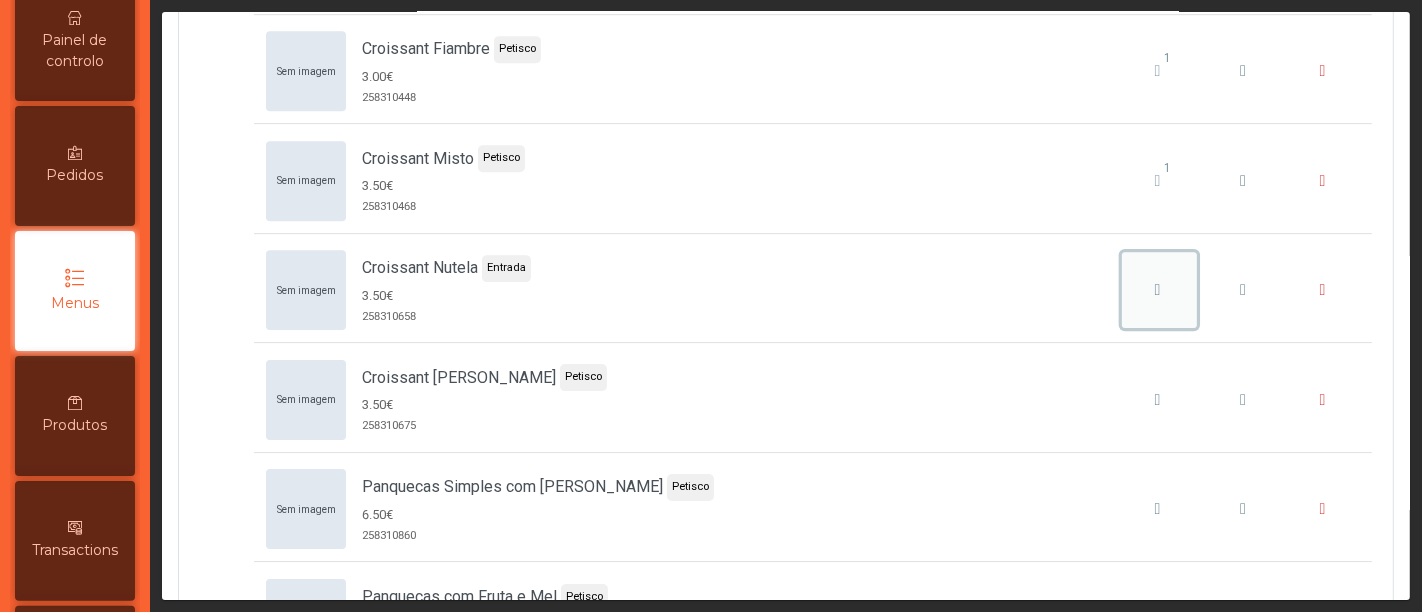 click 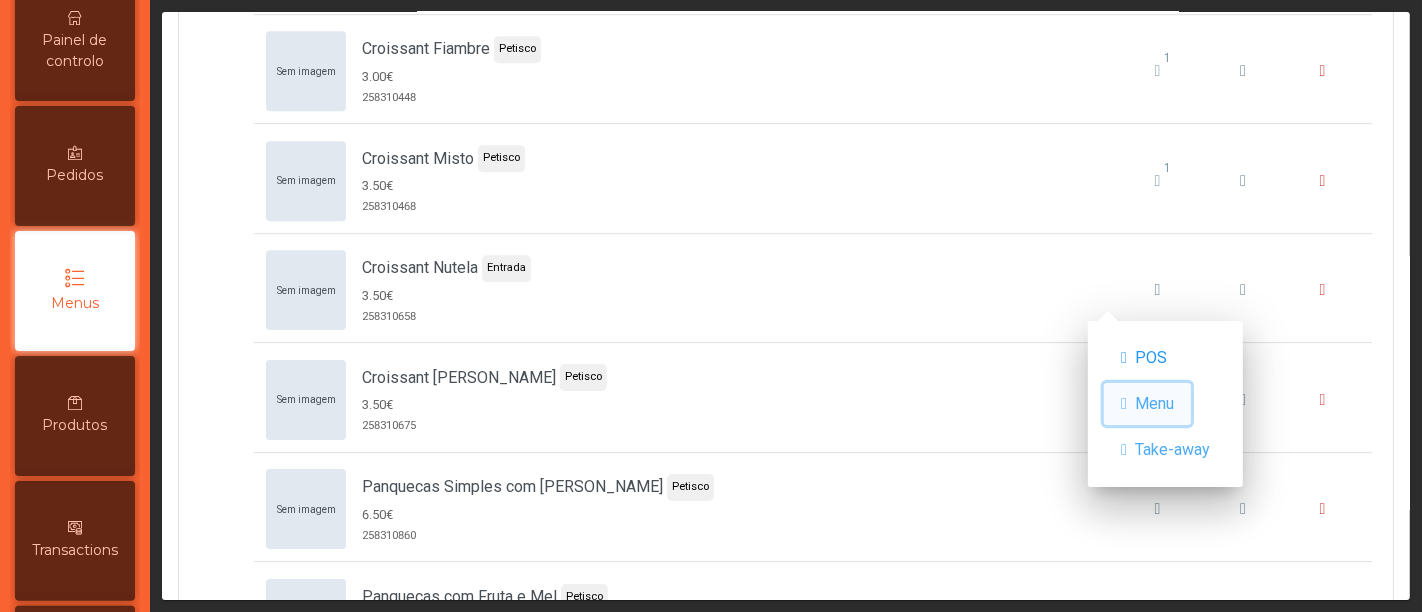 click on "Menu" at bounding box center (1154, 404) 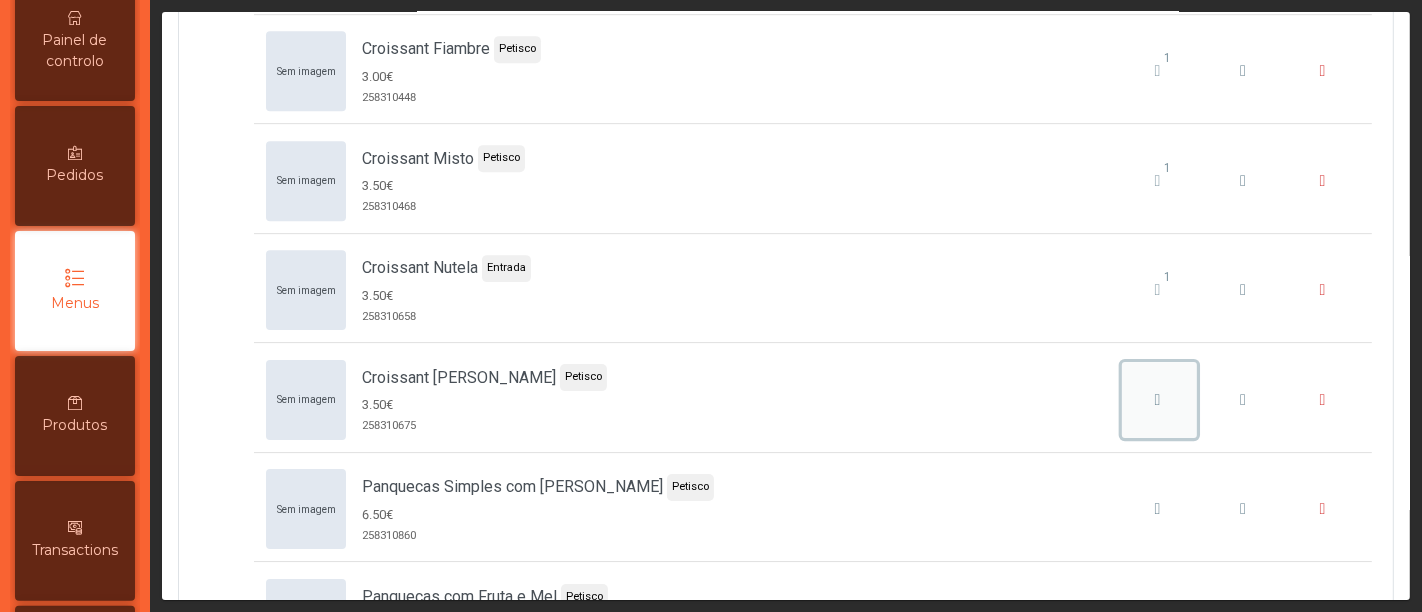 click 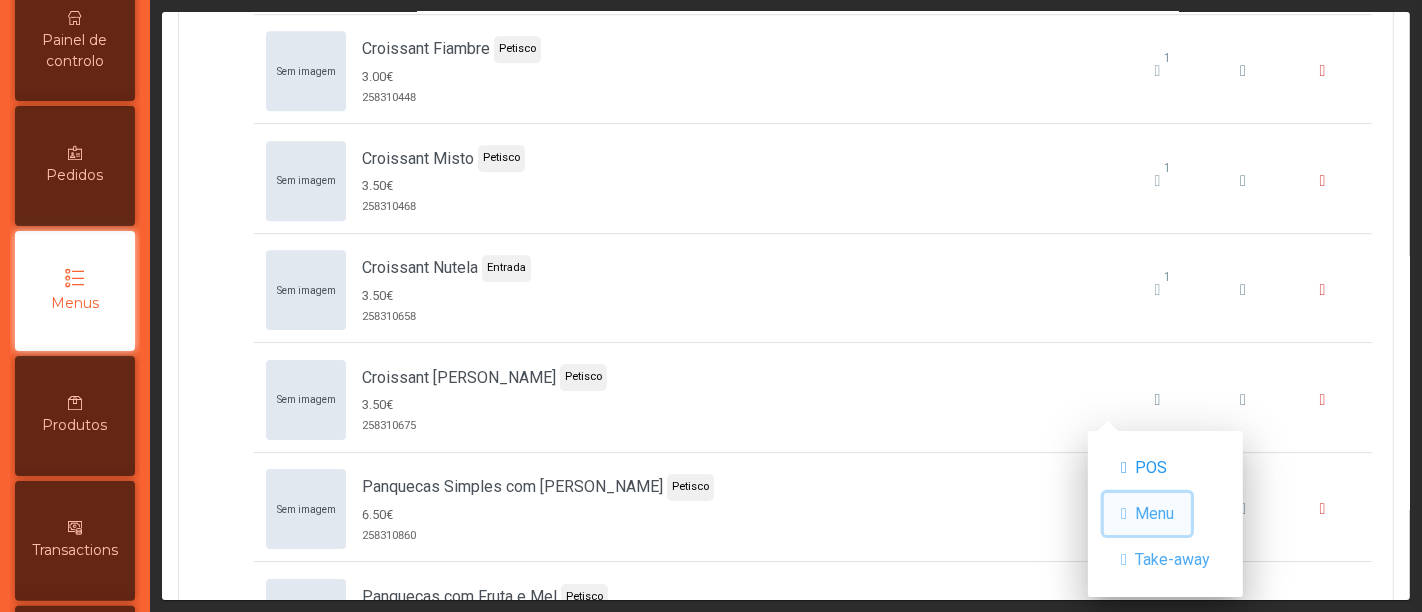 click on "Menu" at bounding box center (1154, 514) 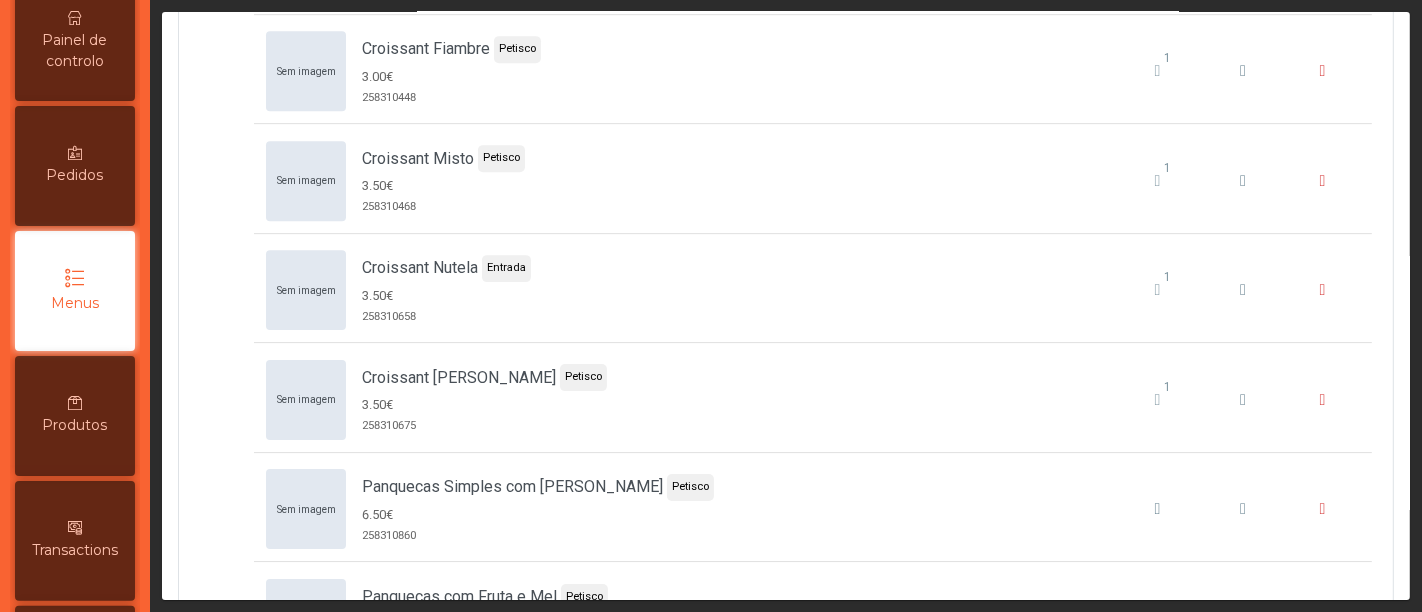 click on "Painel de controlo" at bounding box center [75, 51] 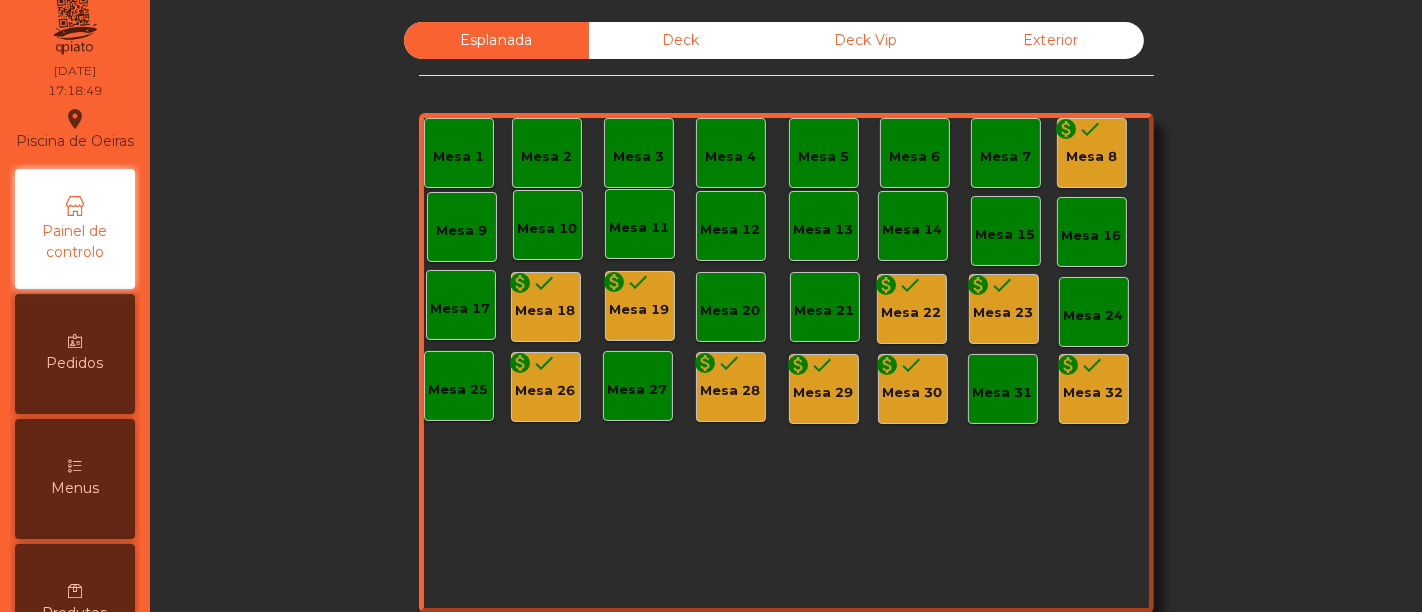 scroll, scrollTop: 0, scrollLeft: 0, axis: both 